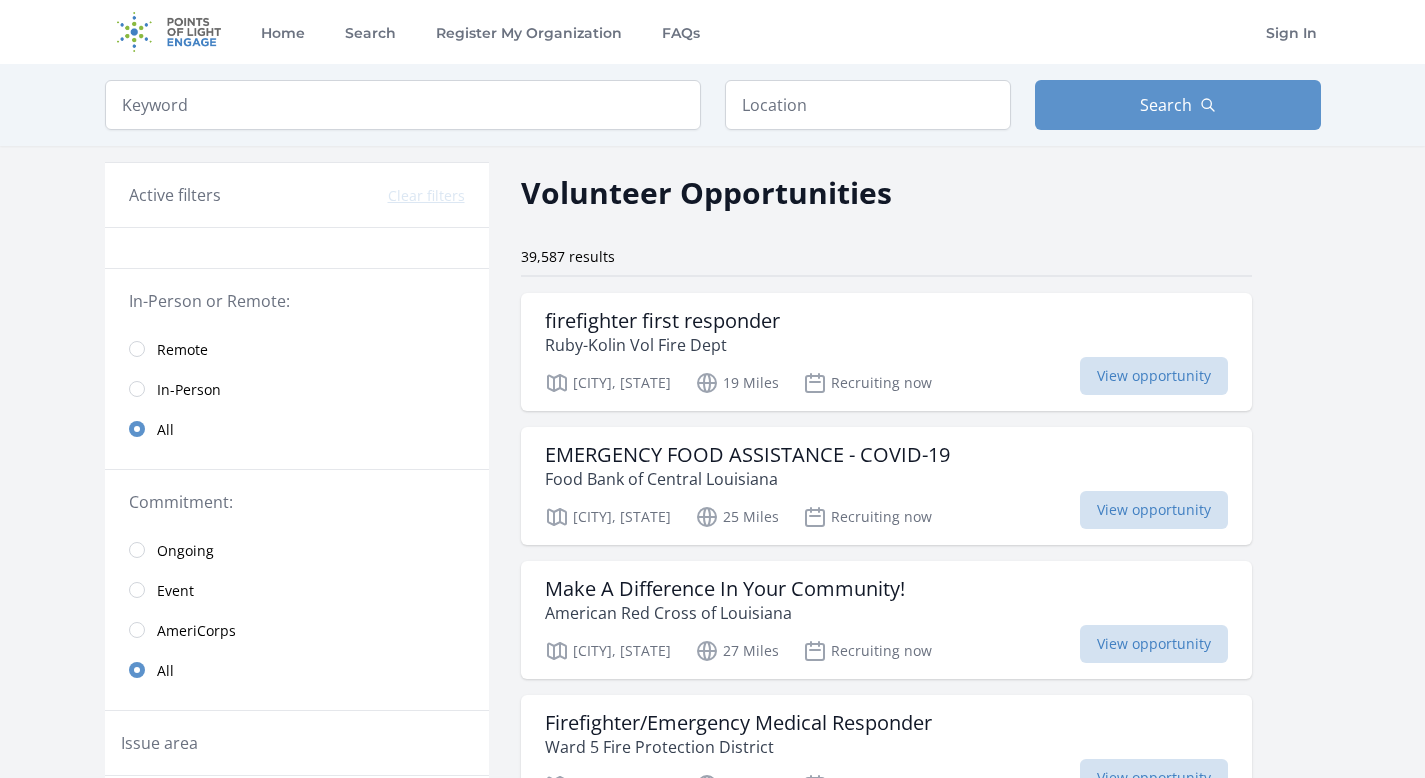 scroll, scrollTop: 0, scrollLeft: 0, axis: both 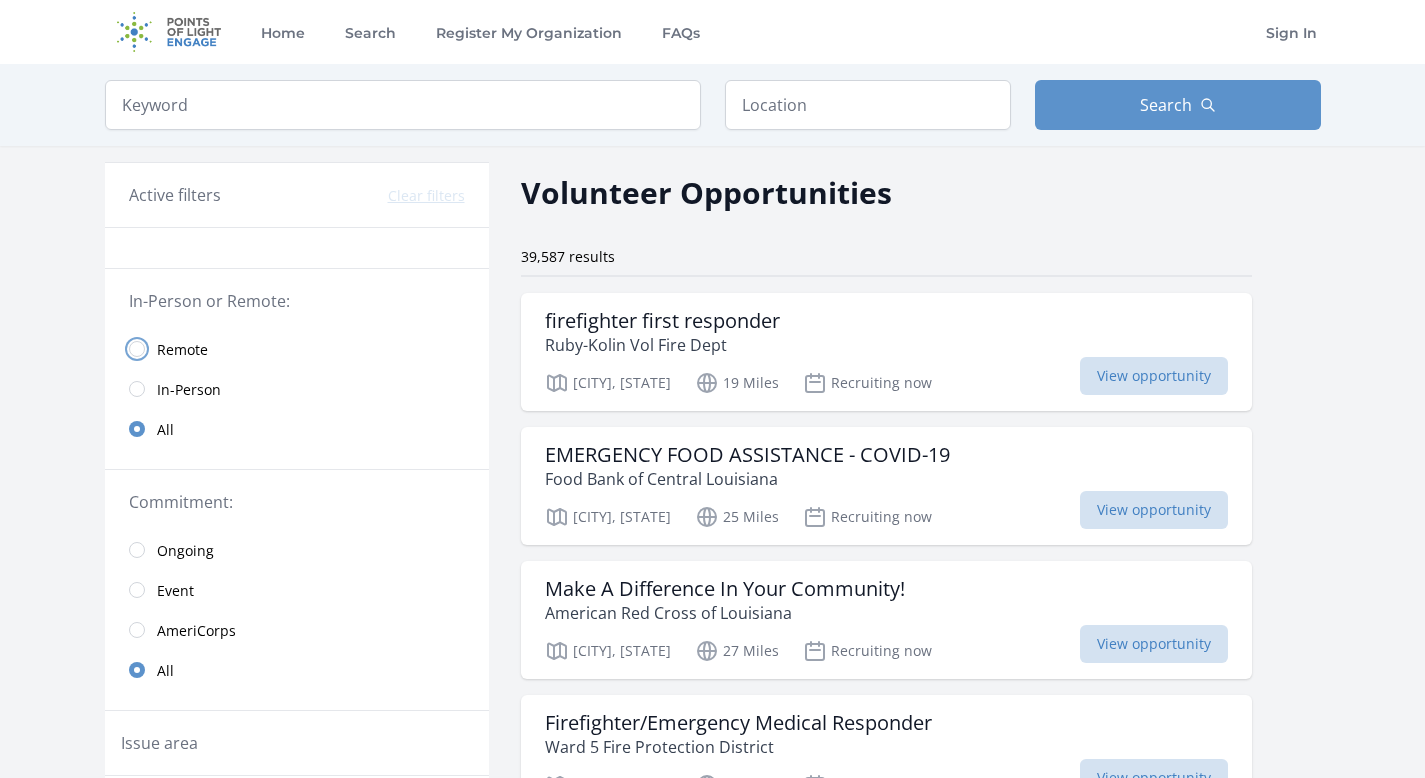 click at bounding box center [137, 349] 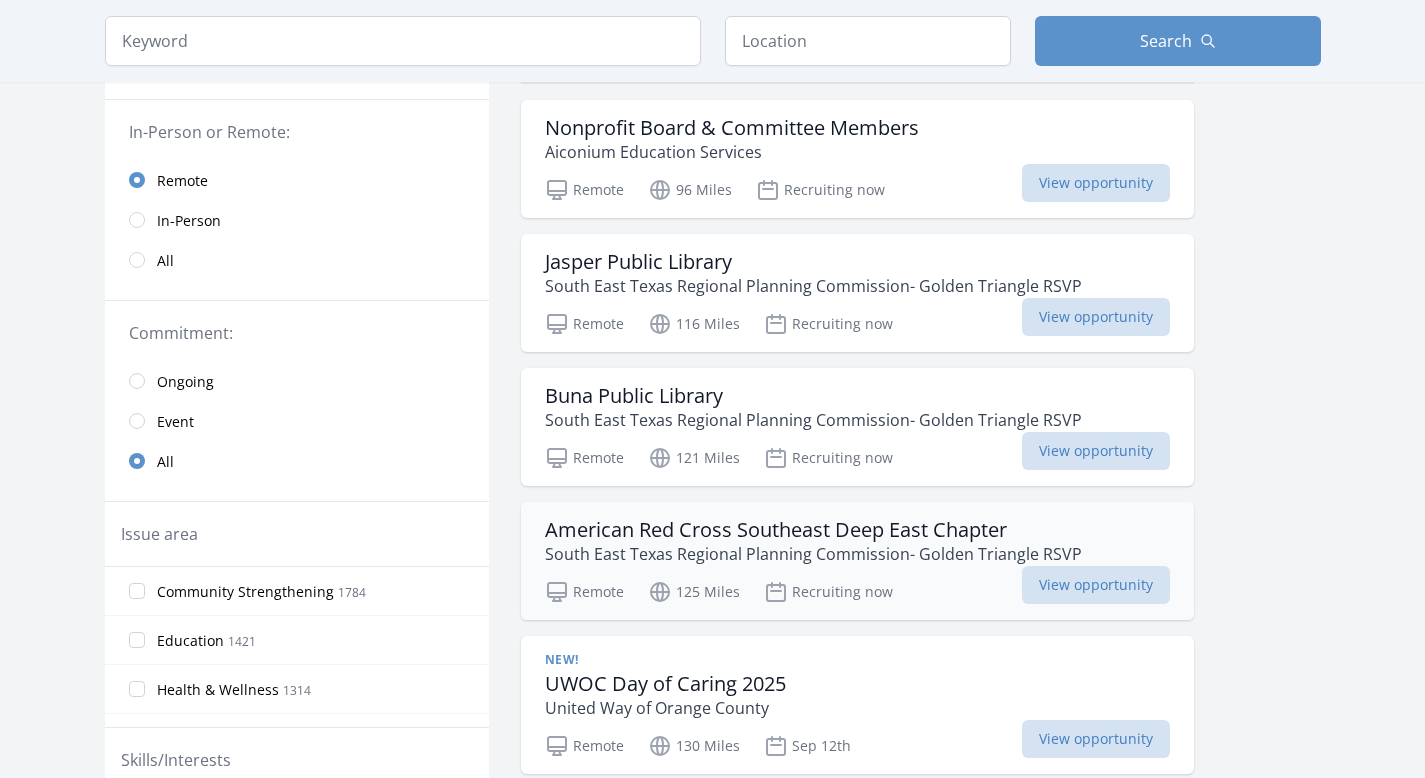 scroll, scrollTop: 194, scrollLeft: 0, axis: vertical 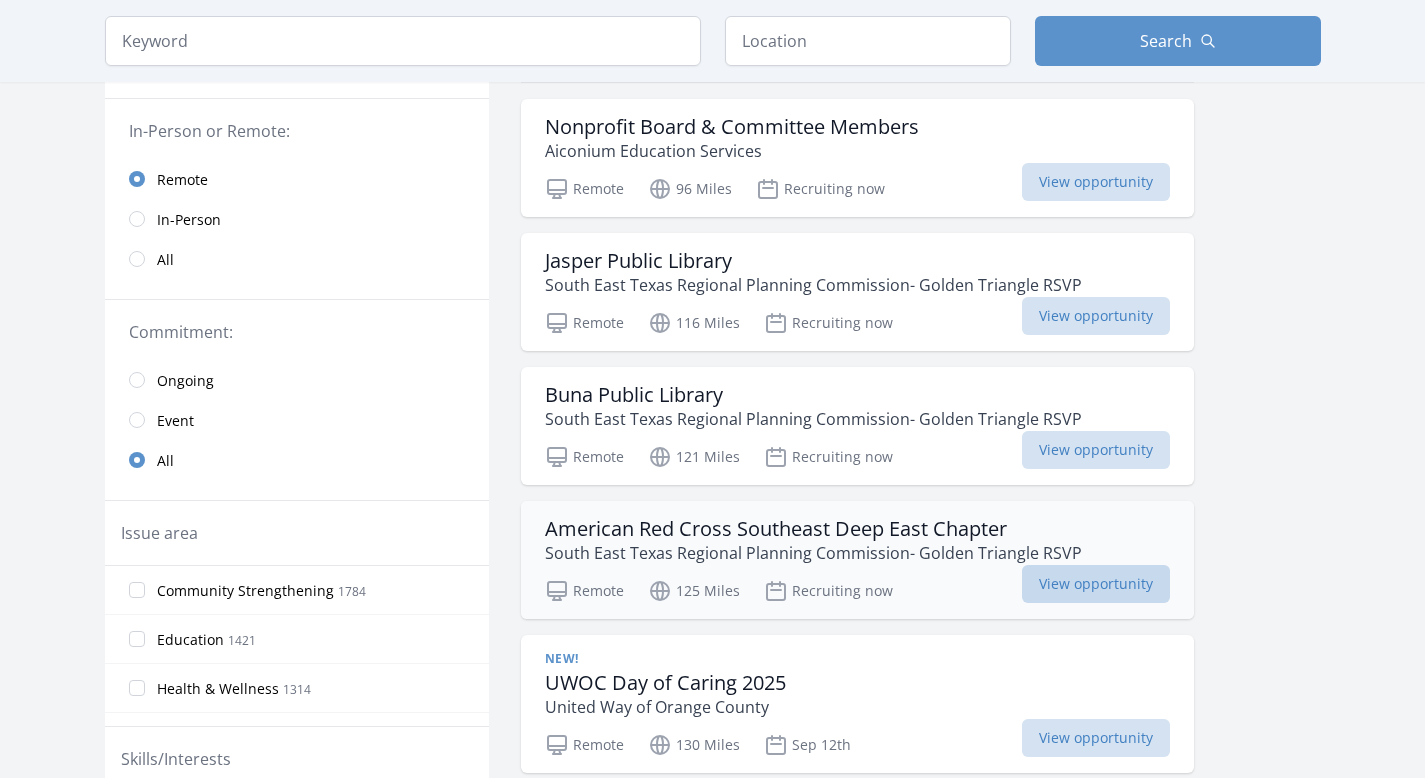 click on "View opportunity" at bounding box center [1096, 584] 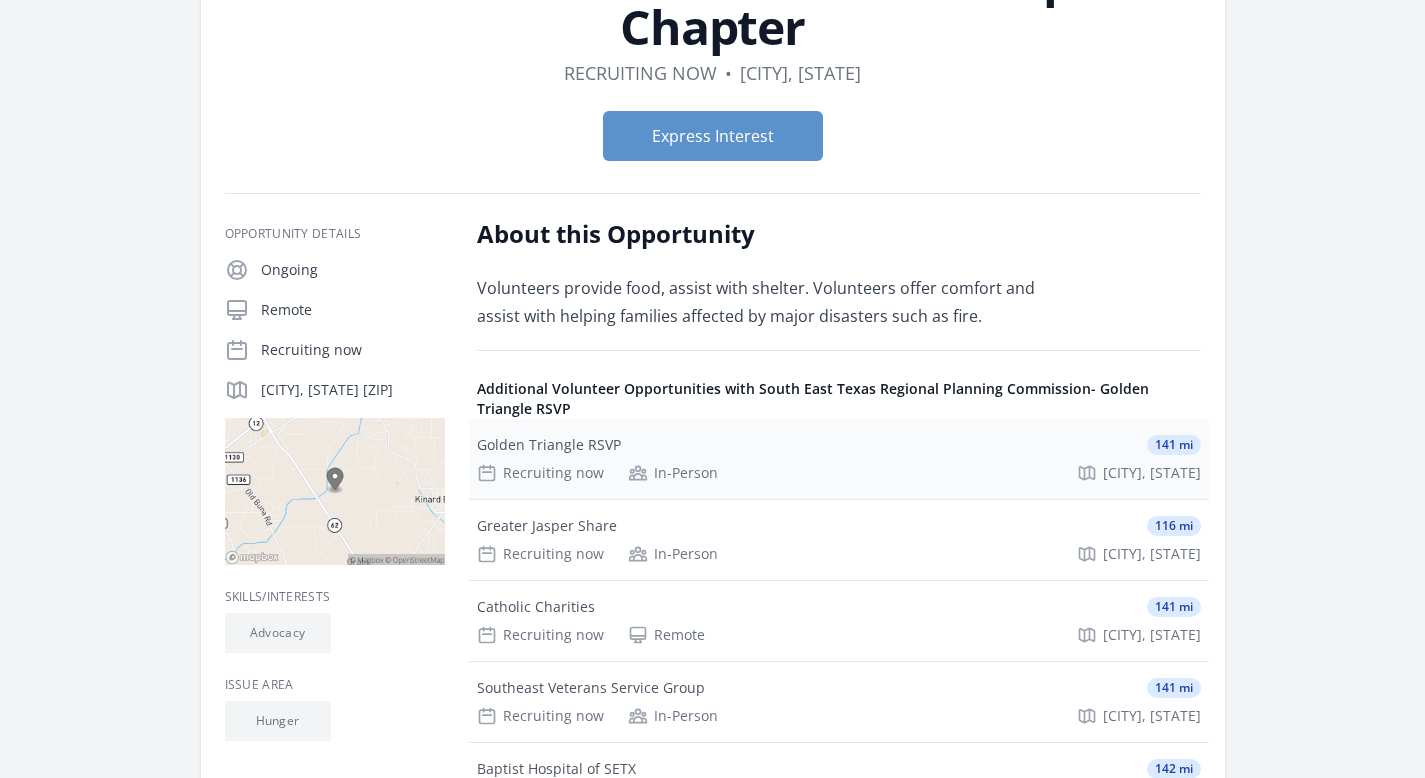 scroll, scrollTop: 231, scrollLeft: 0, axis: vertical 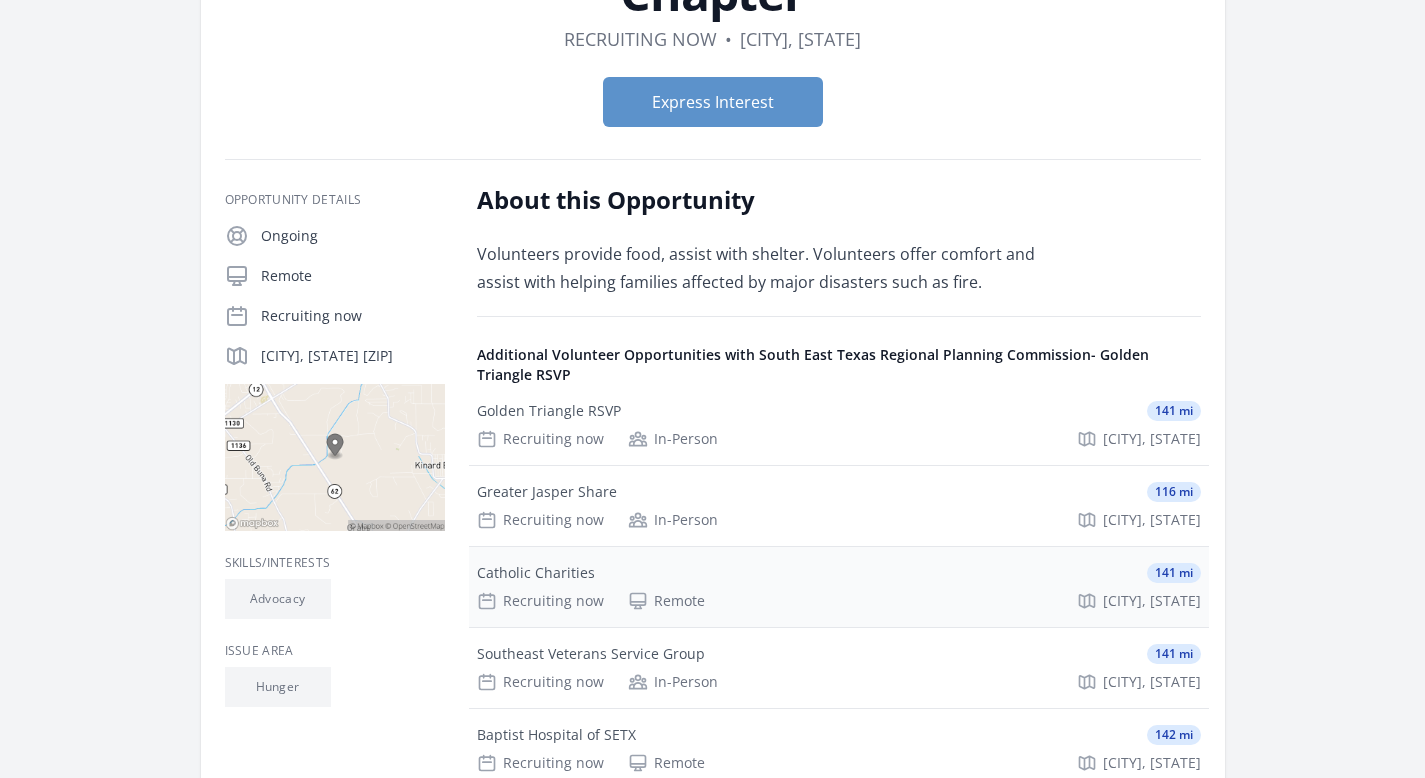 click on "Catholic Charities" at bounding box center [536, 573] 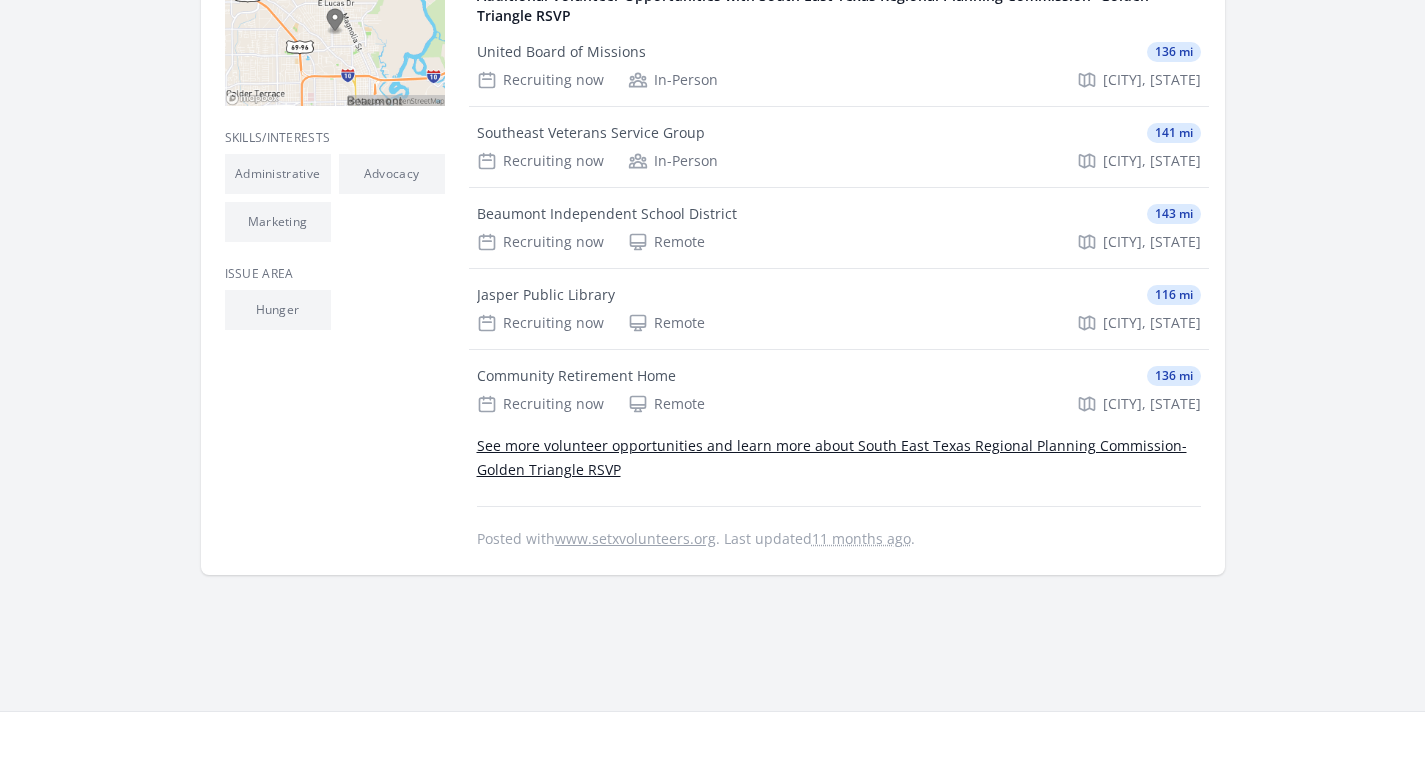 scroll, scrollTop: 0, scrollLeft: 0, axis: both 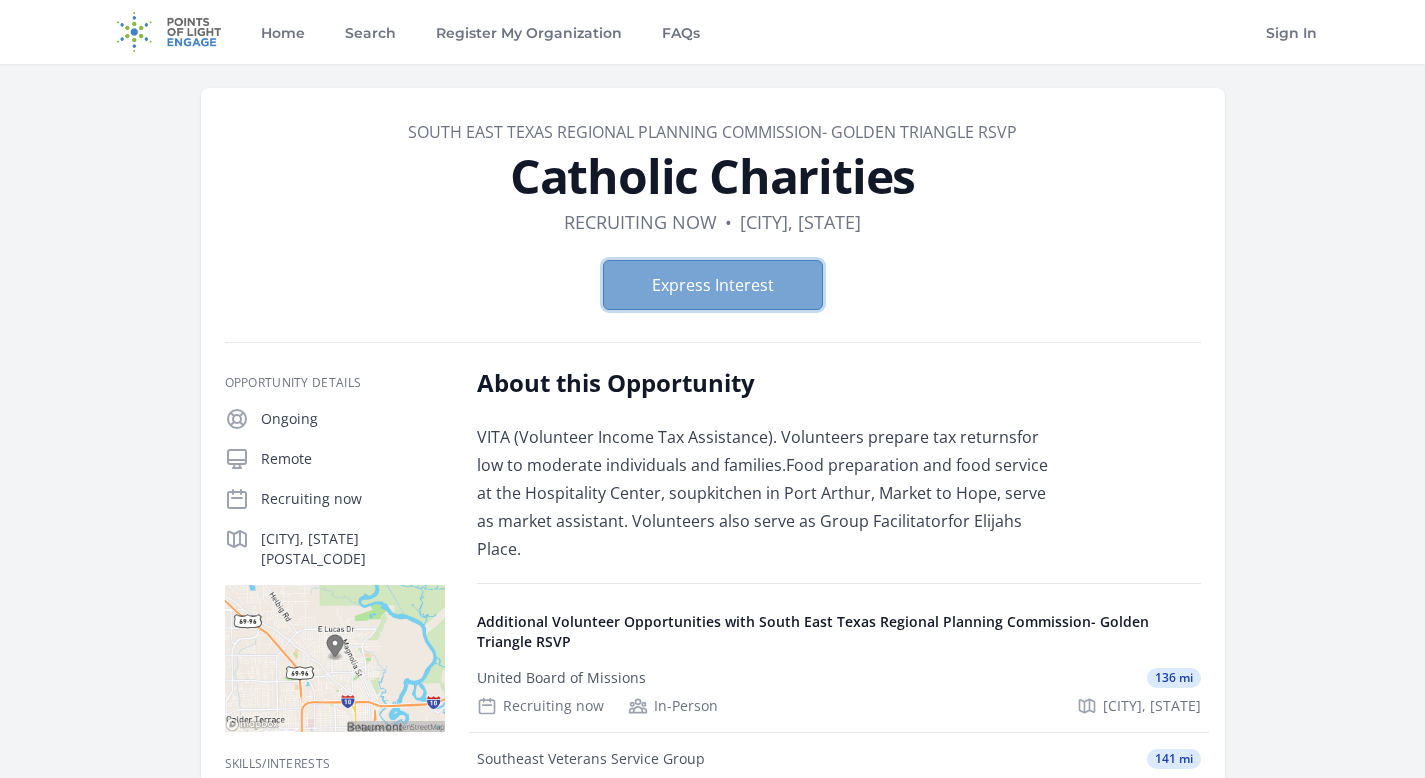 click on "Express Interest" at bounding box center [713, 285] 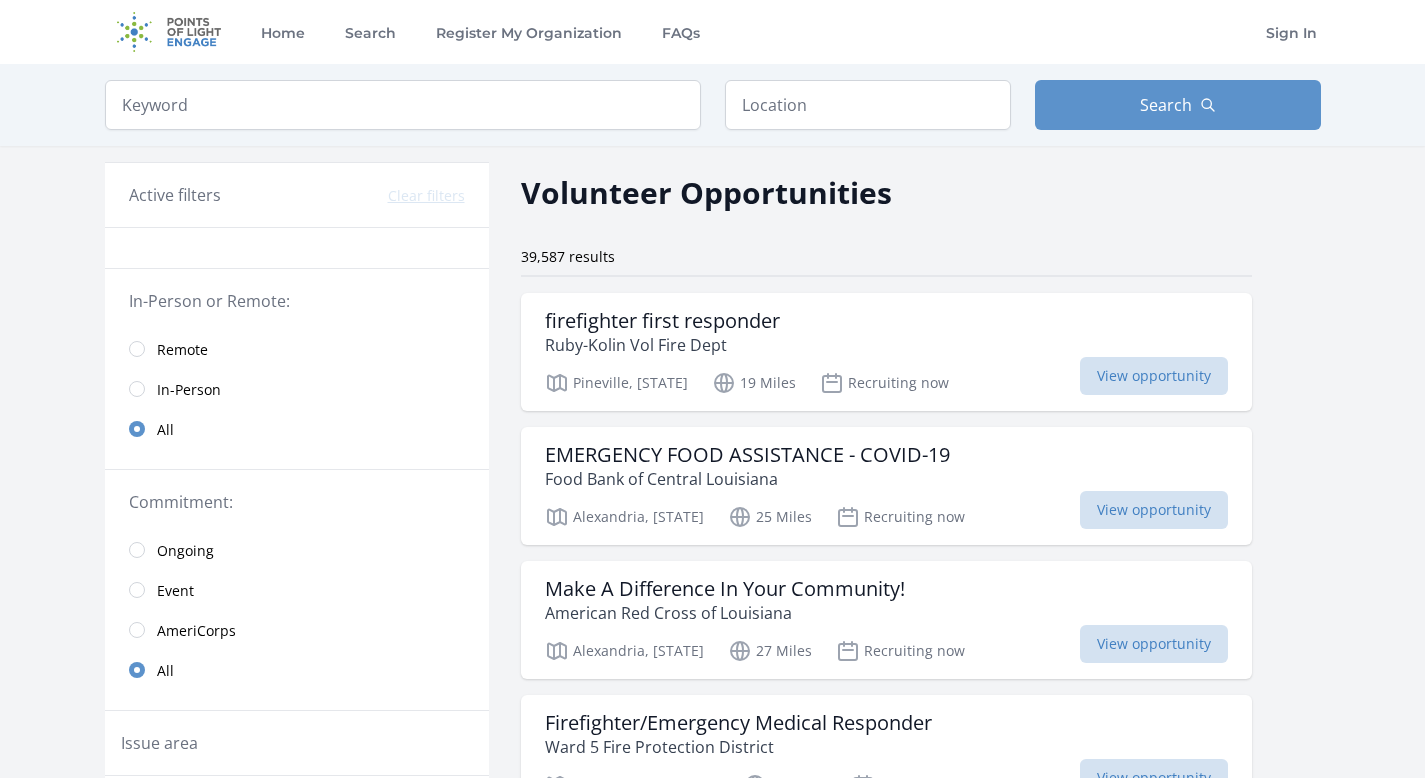 scroll, scrollTop: 0, scrollLeft: 0, axis: both 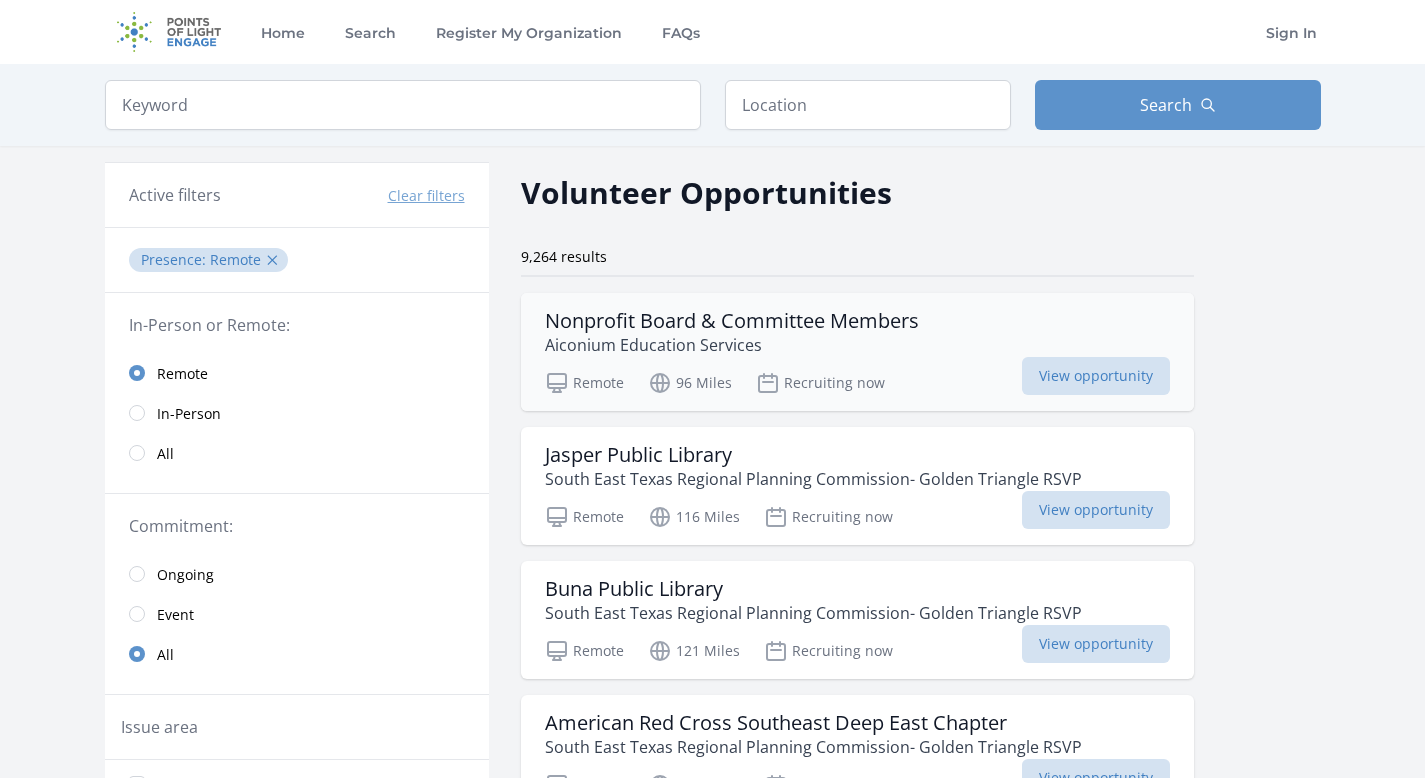 click on "Aiconium Education Services" at bounding box center [732, 345] 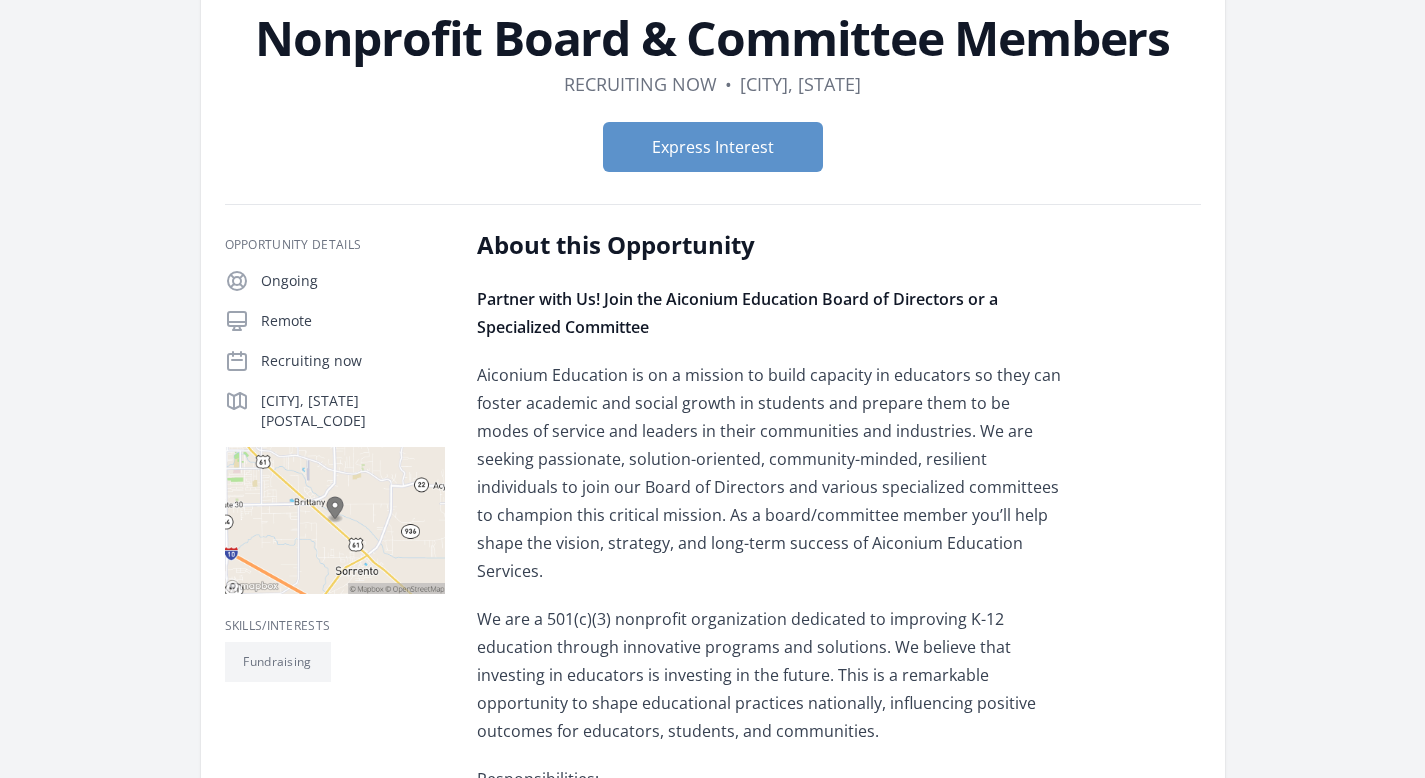 scroll, scrollTop: 137, scrollLeft: 0, axis: vertical 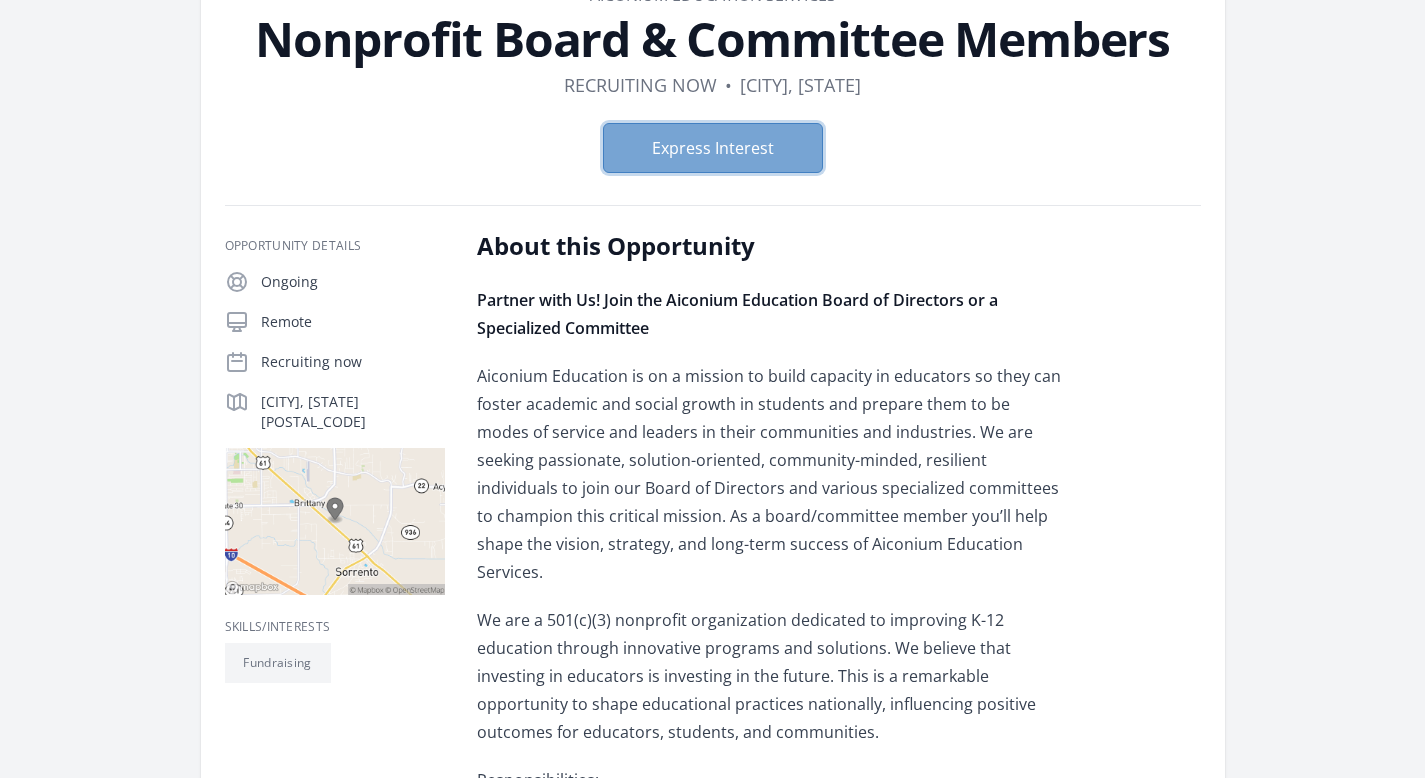 click on "Express Interest" at bounding box center [713, 148] 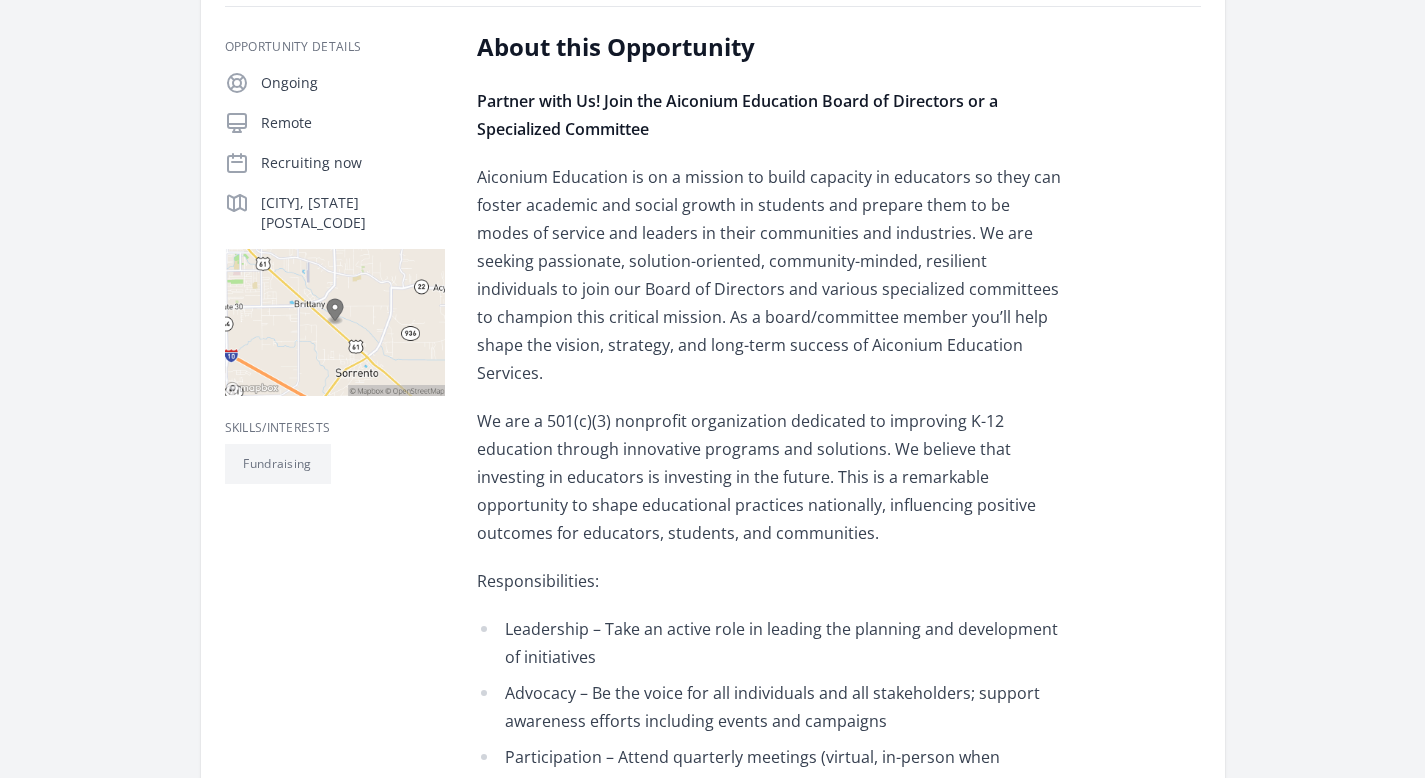 scroll, scrollTop: 0, scrollLeft: 0, axis: both 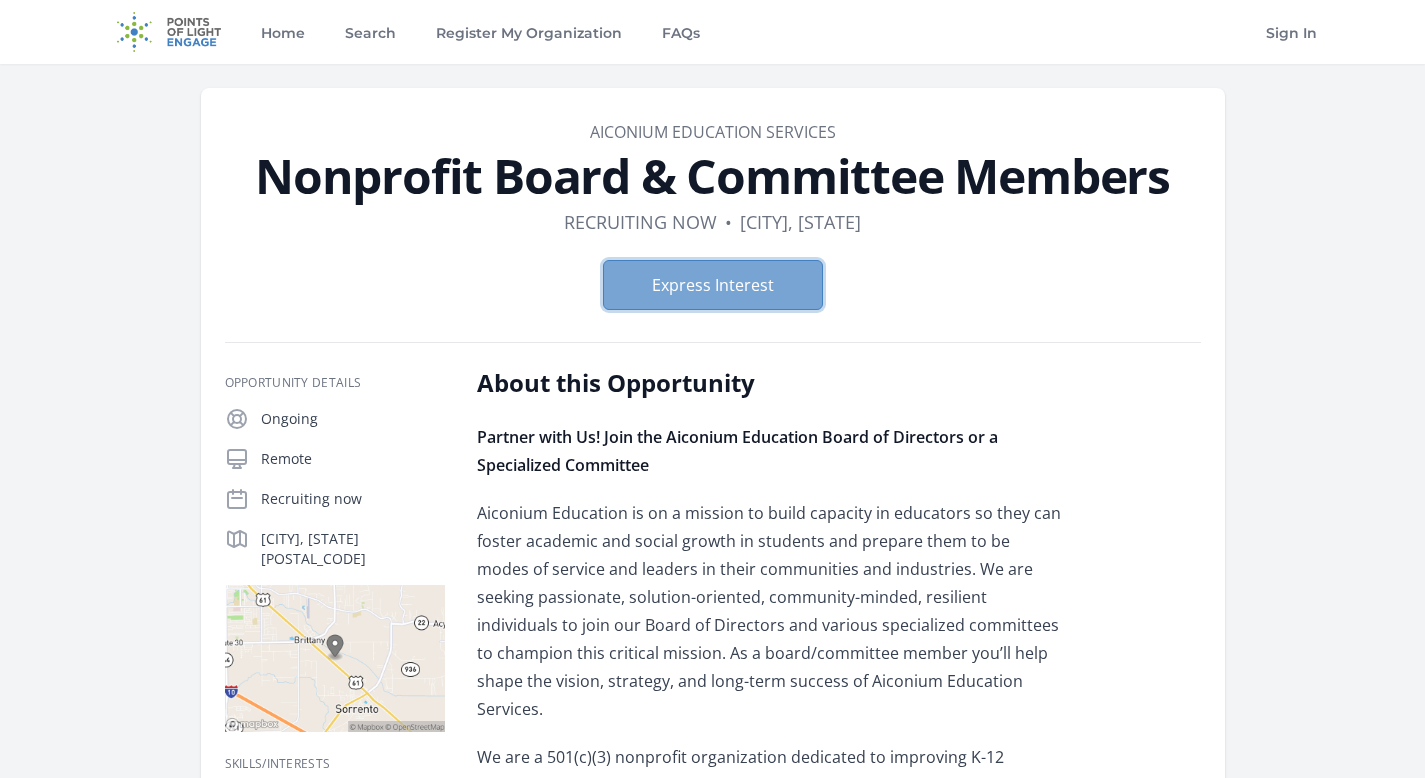click on "Express Interest" at bounding box center [713, 285] 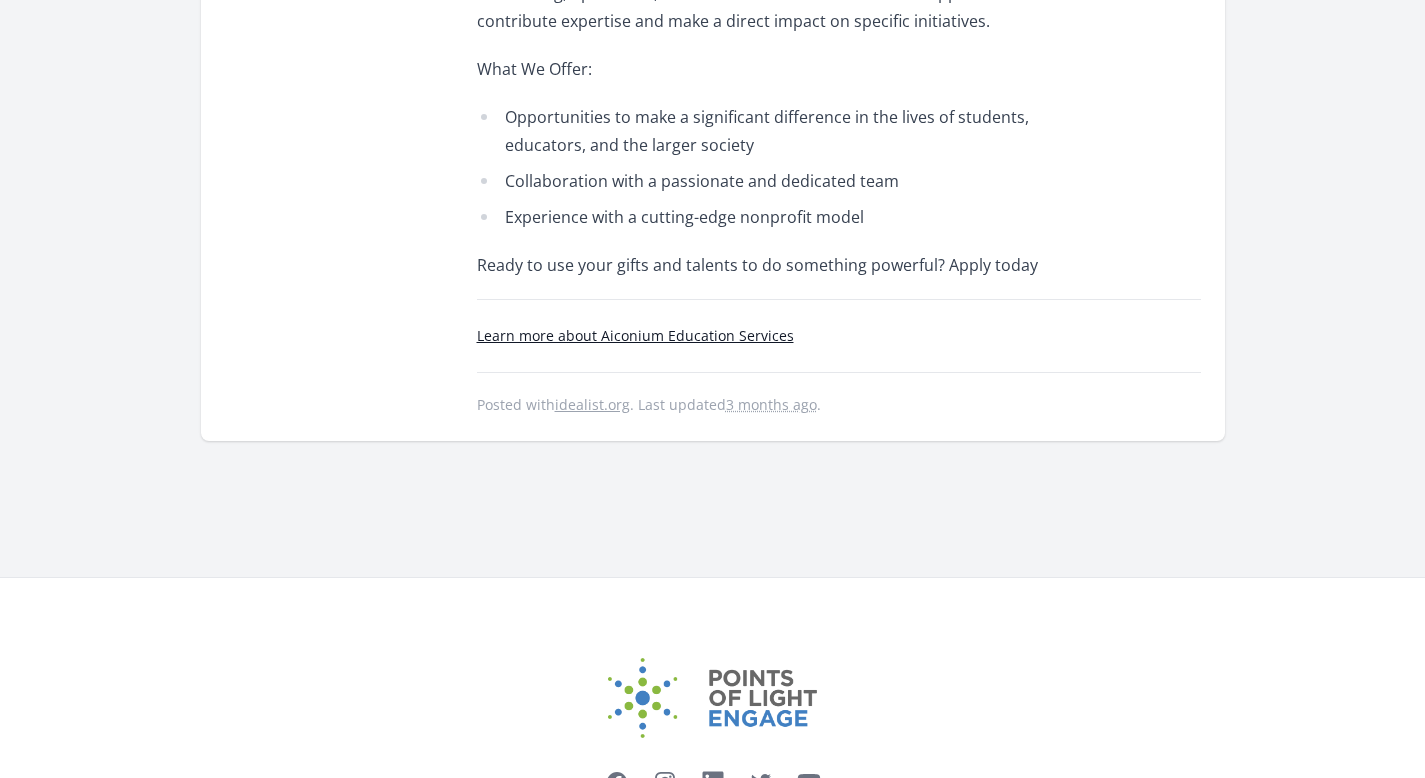 scroll, scrollTop: 1571, scrollLeft: 0, axis: vertical 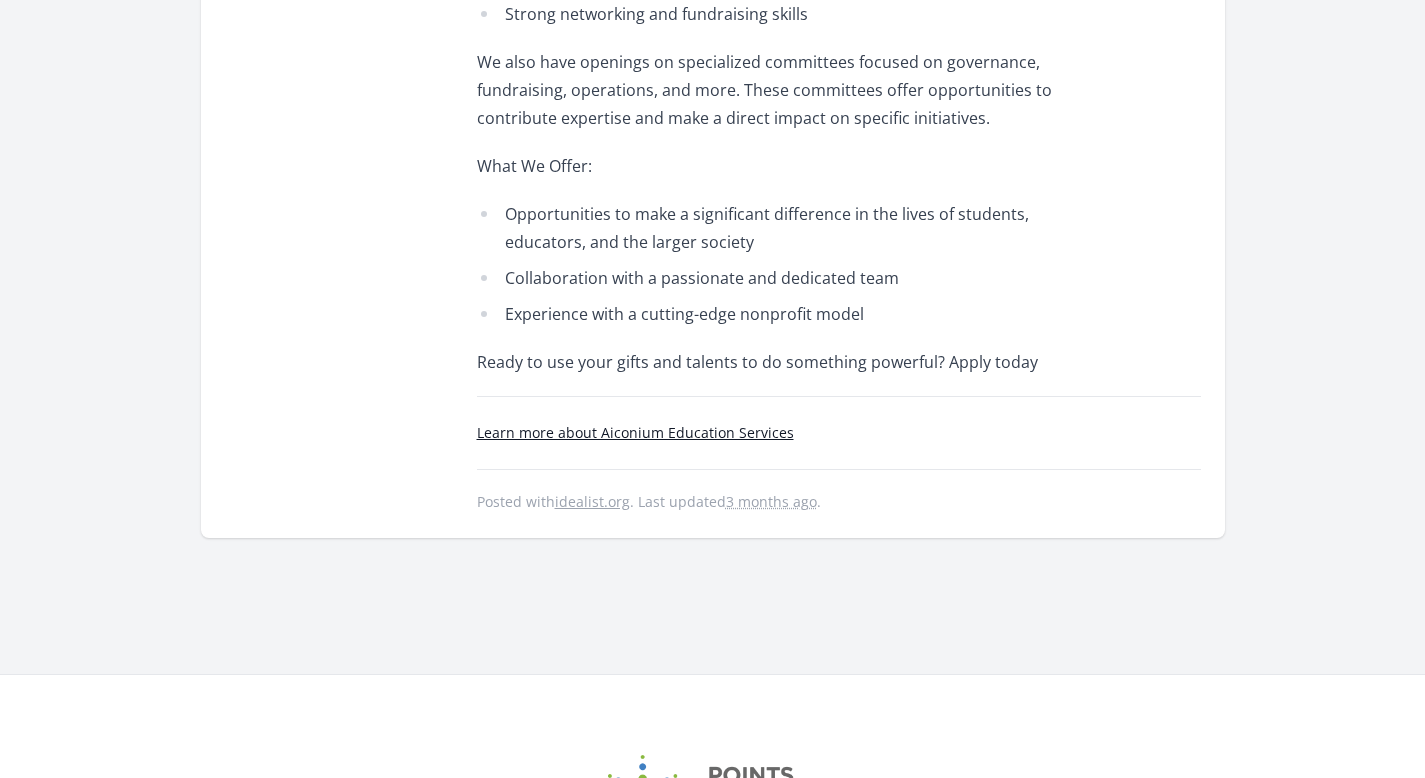 click on "Learn more about Aiconium Education Services" at bounding box center [635, 432] 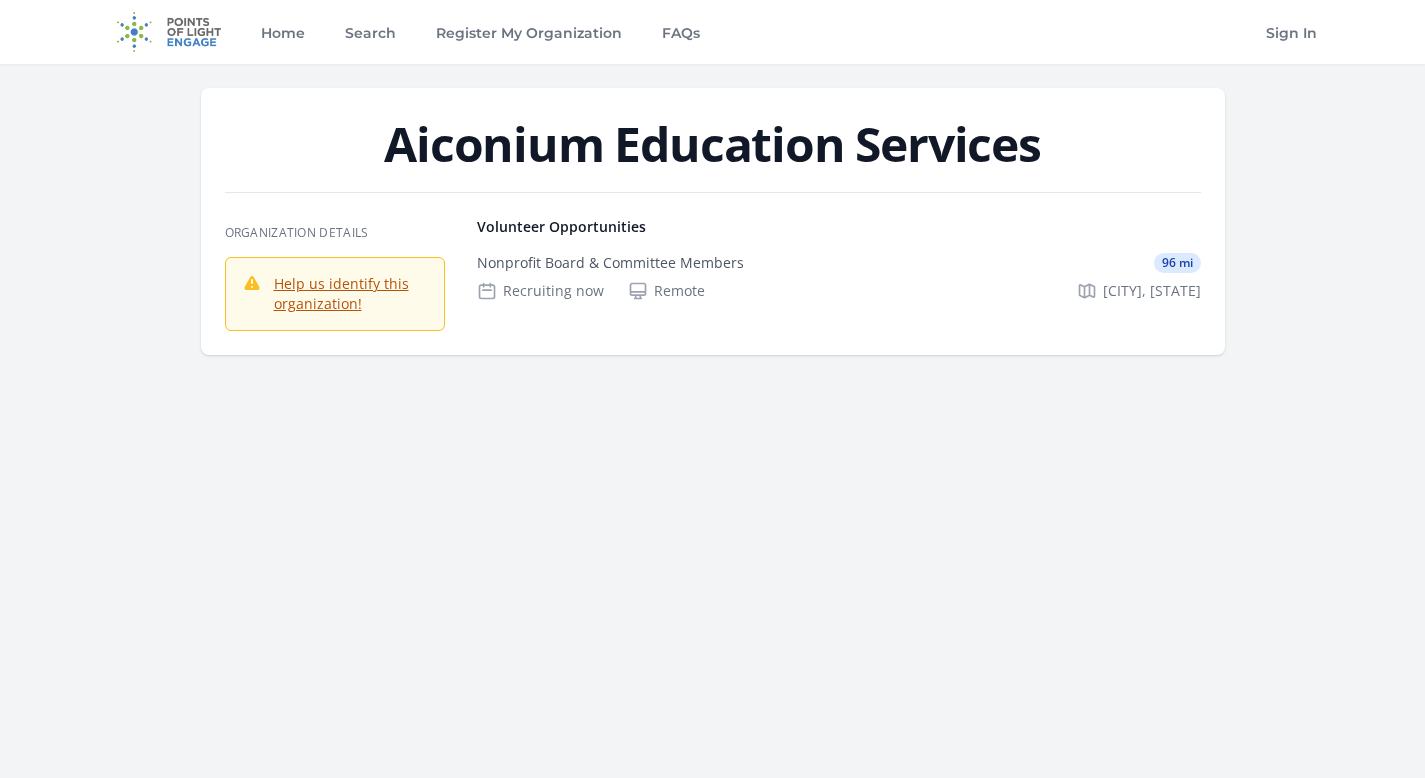 scroll, scrollTop: 0, scrollLeft: 0, axis: both 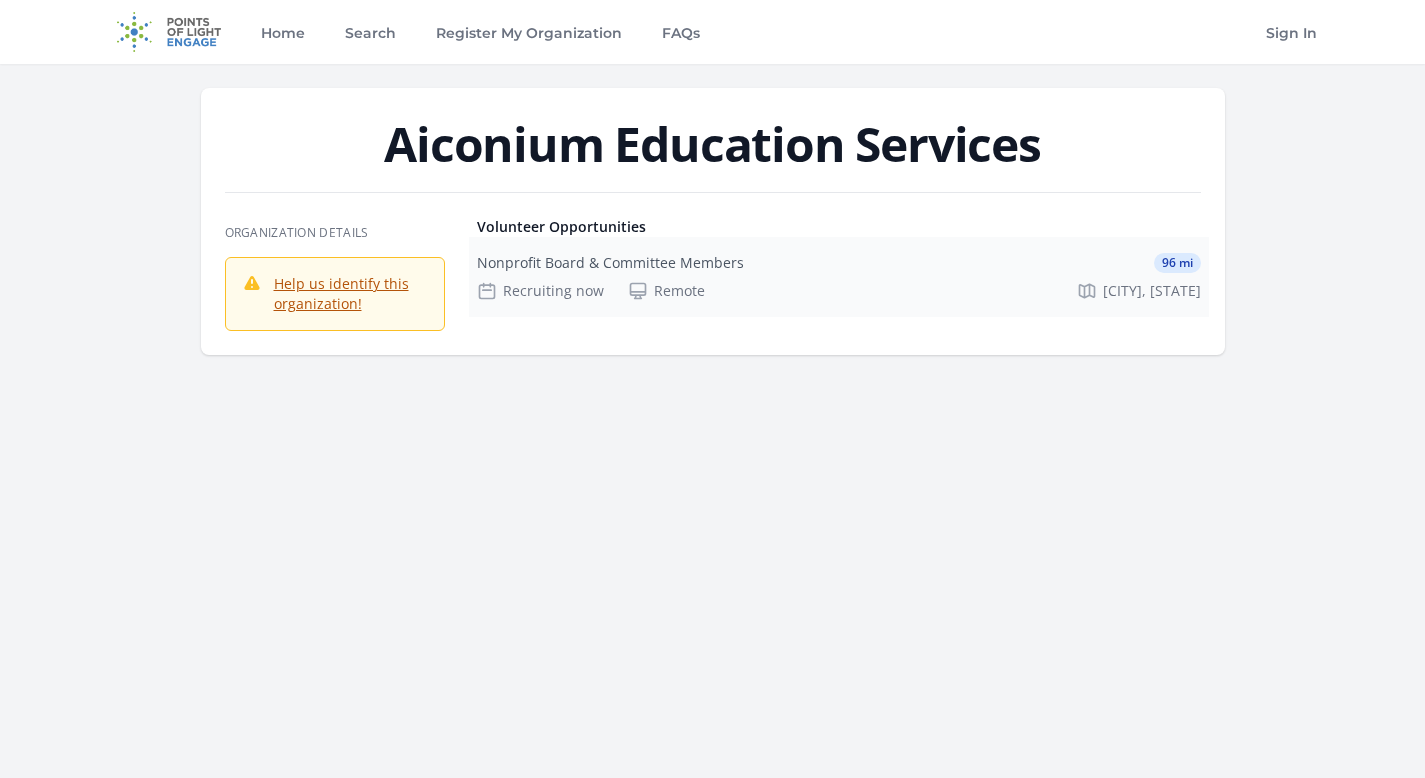 click on "Nonprofit Board & Committee Members" at bounding box center [610, 263] 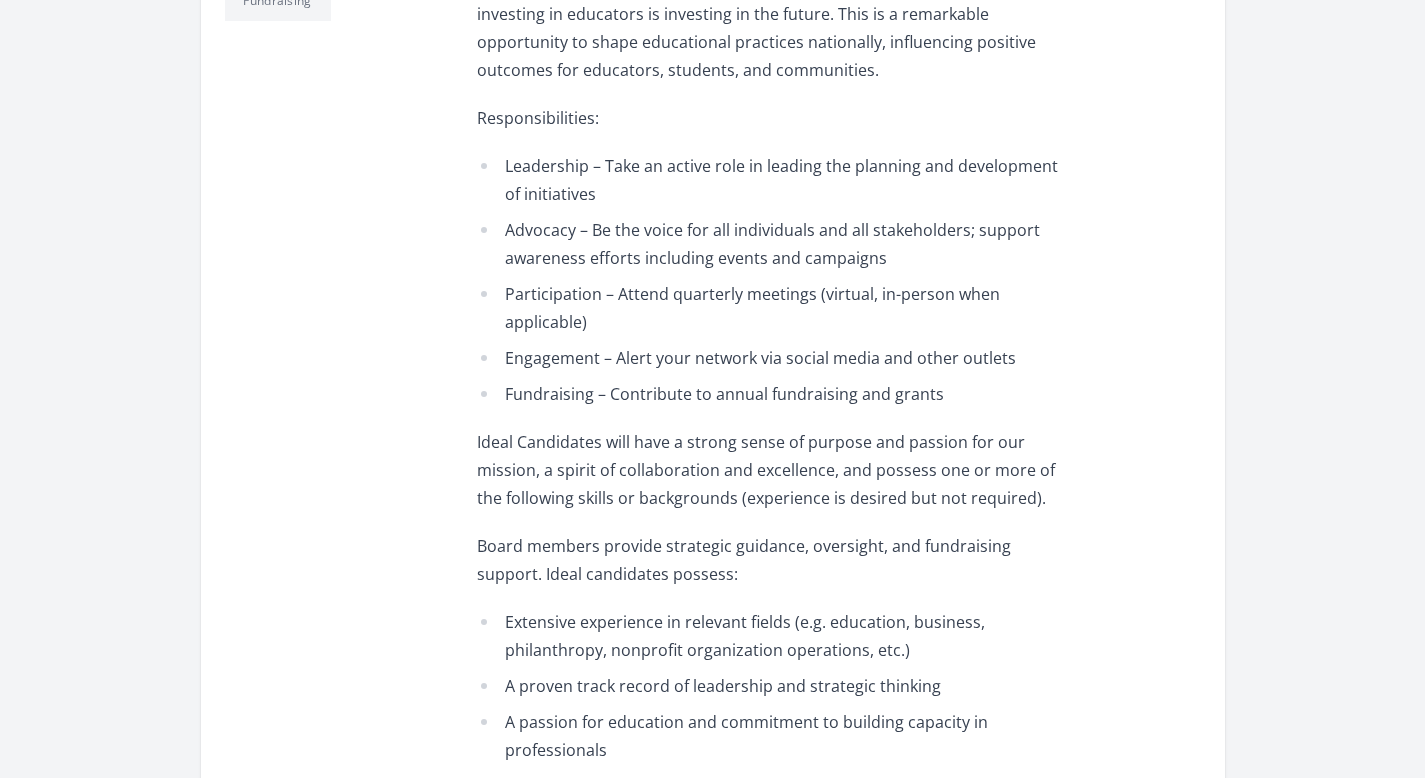 scroll, scrollTop: 253, scrollLeft: 0, axis: vertical 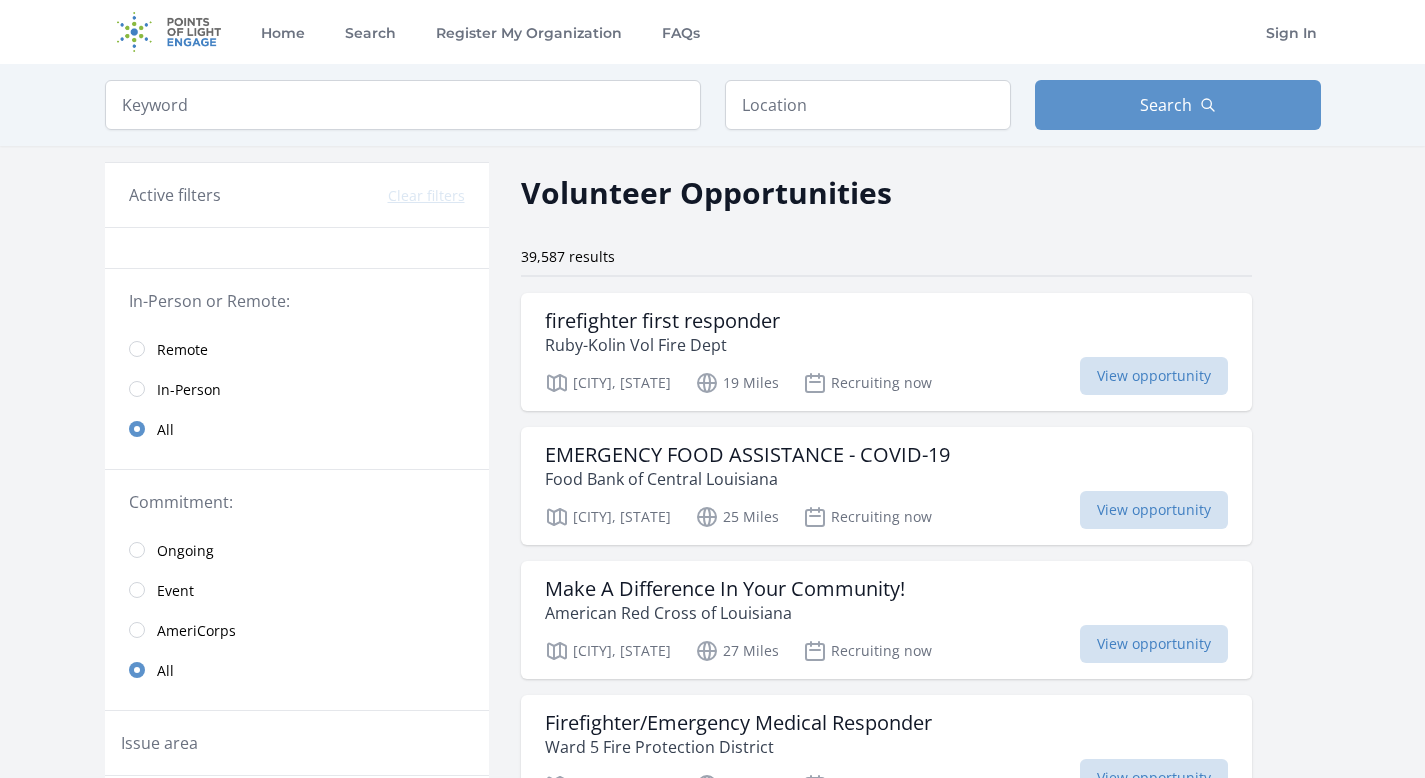 click on "Remote" at bounding box center [182, 350] 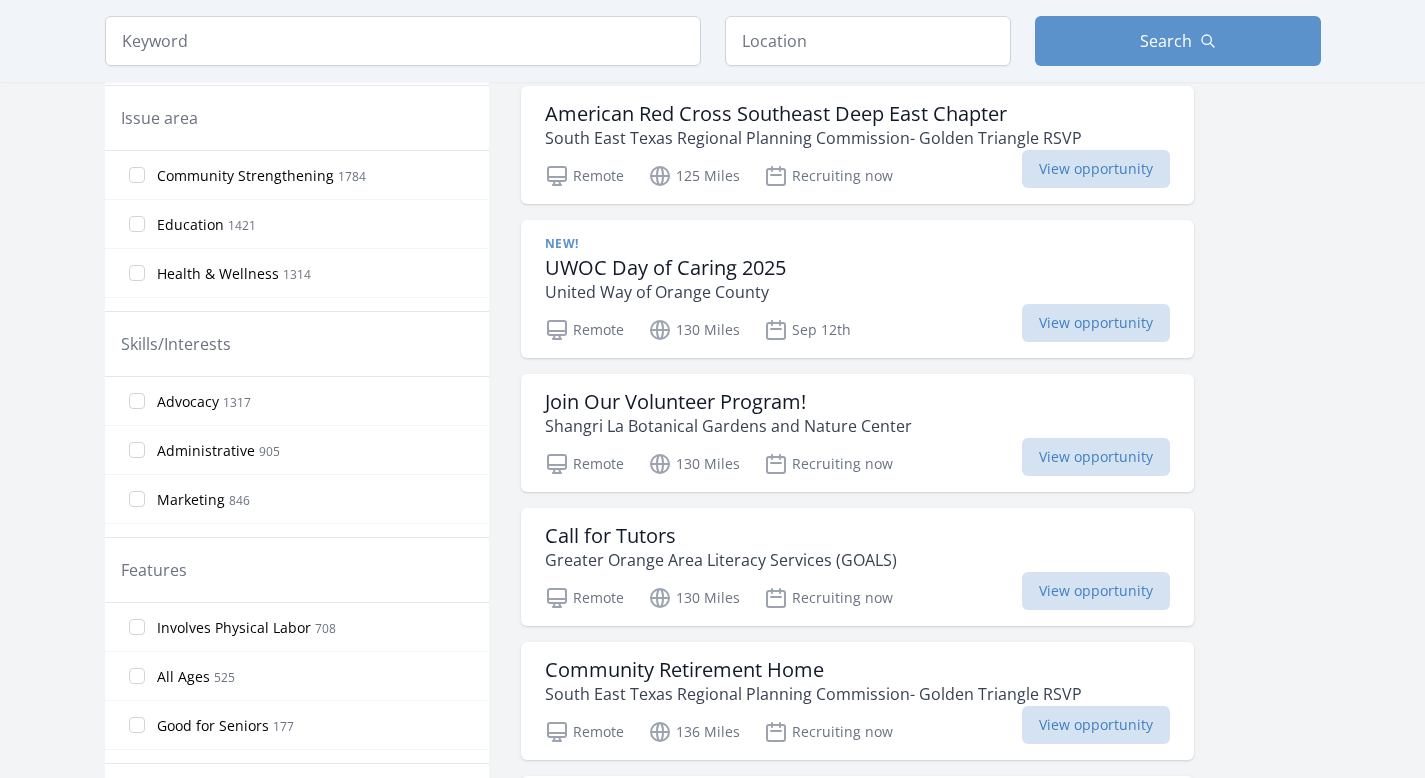 scroll, scrollTop: 617, scrollLeft: 0, axis: vertical 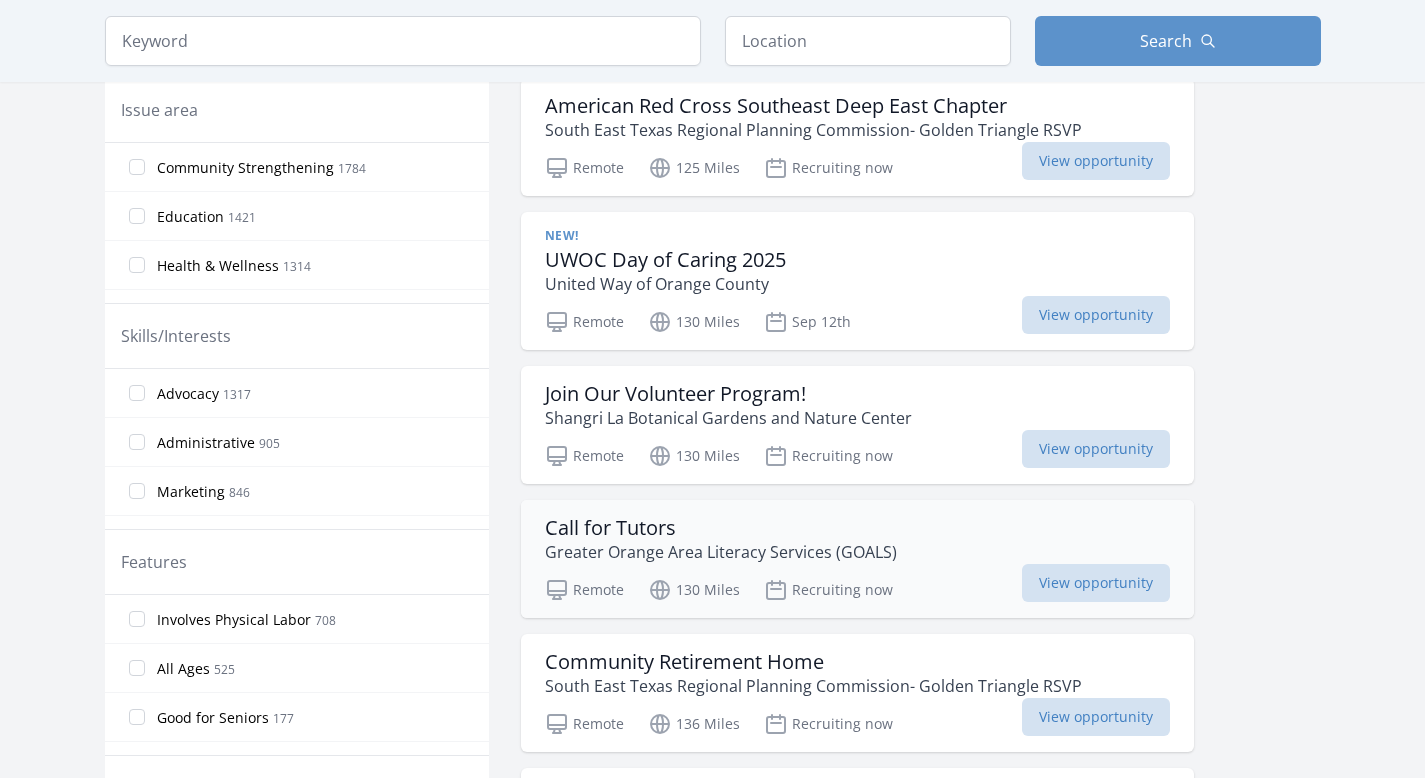 click on "Call for Tutors
Greater Orange Area Literacy Services (GOALS)
Remote
130 Miles
Recruiting now
View opportunity" at bounding box center [857, 559] 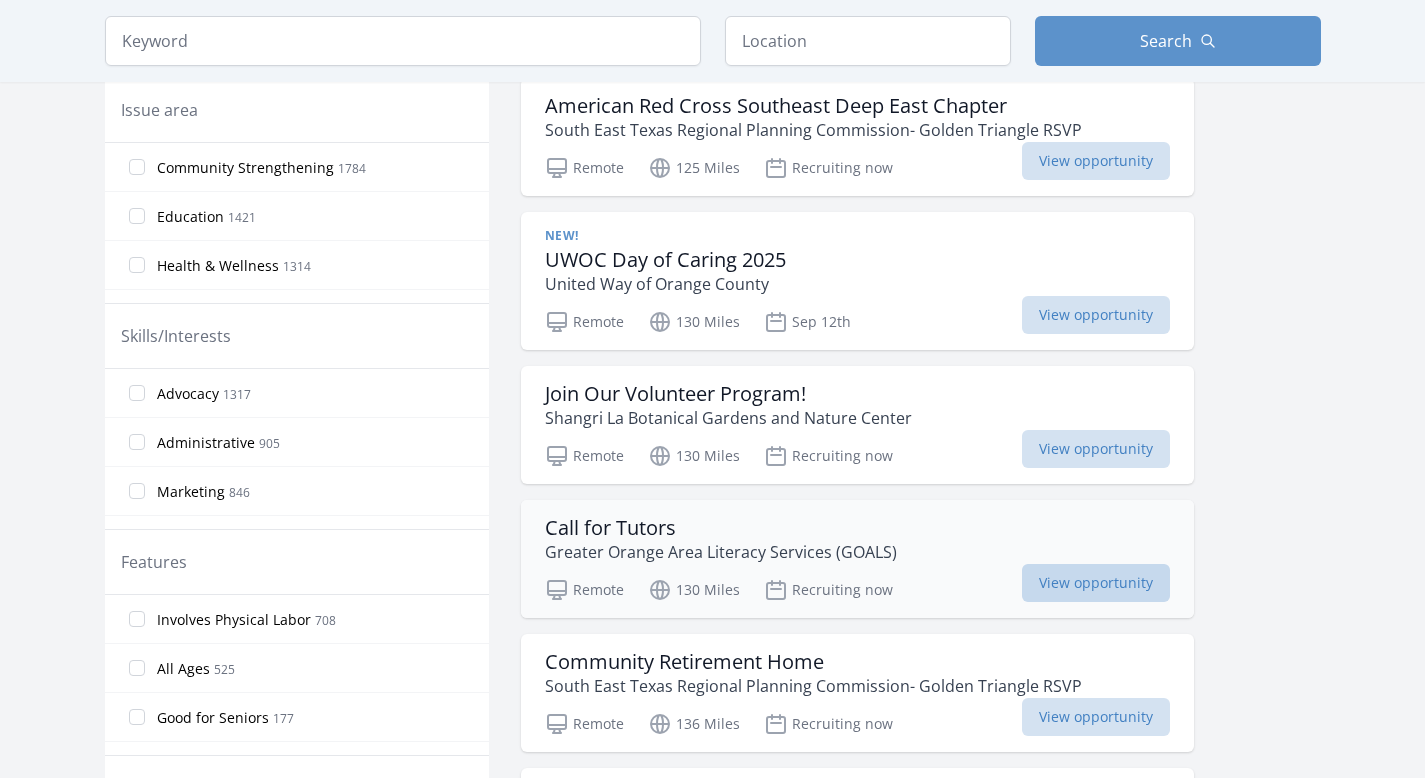 click on "View opportunity" at bounding box center [1096, 583] 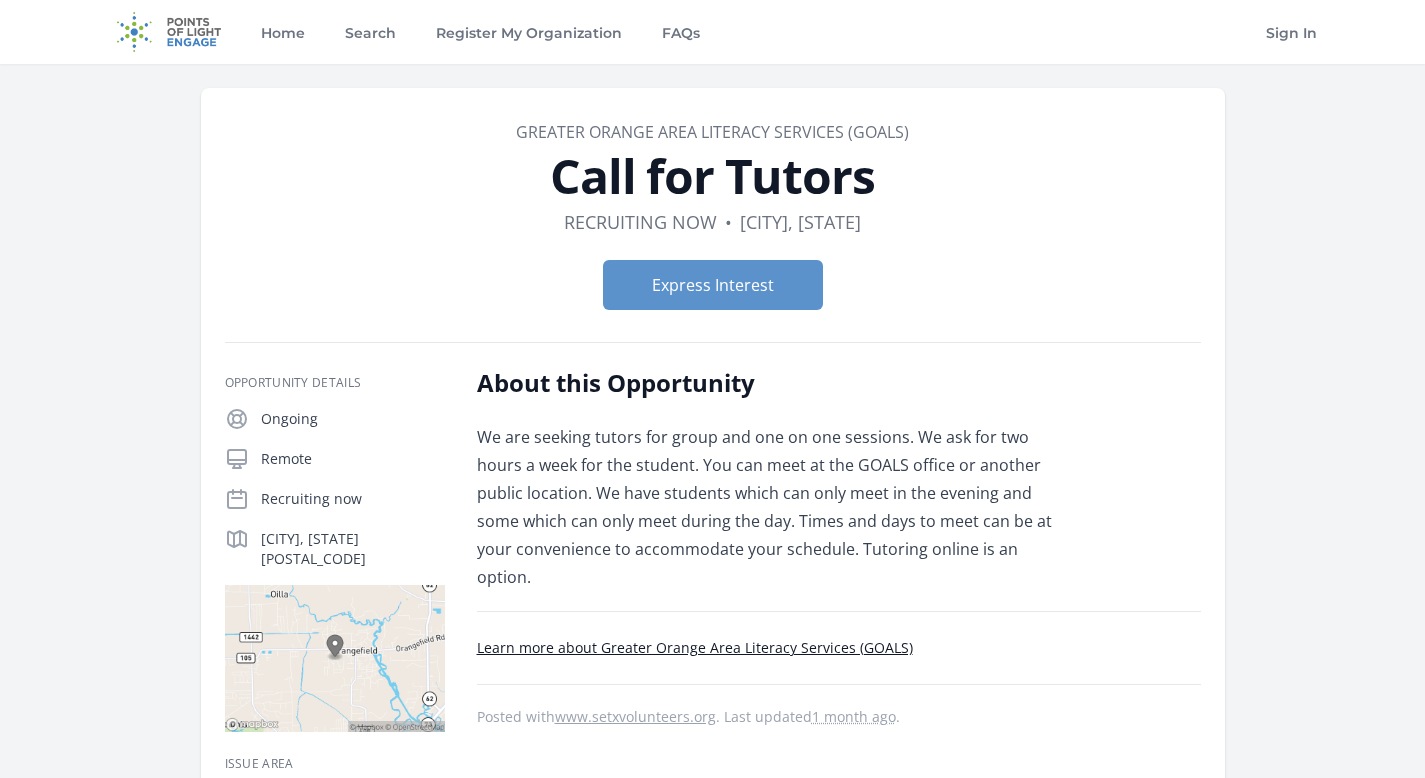 scroll, scrollTop: 0, scrollLeft: 0, axis: both 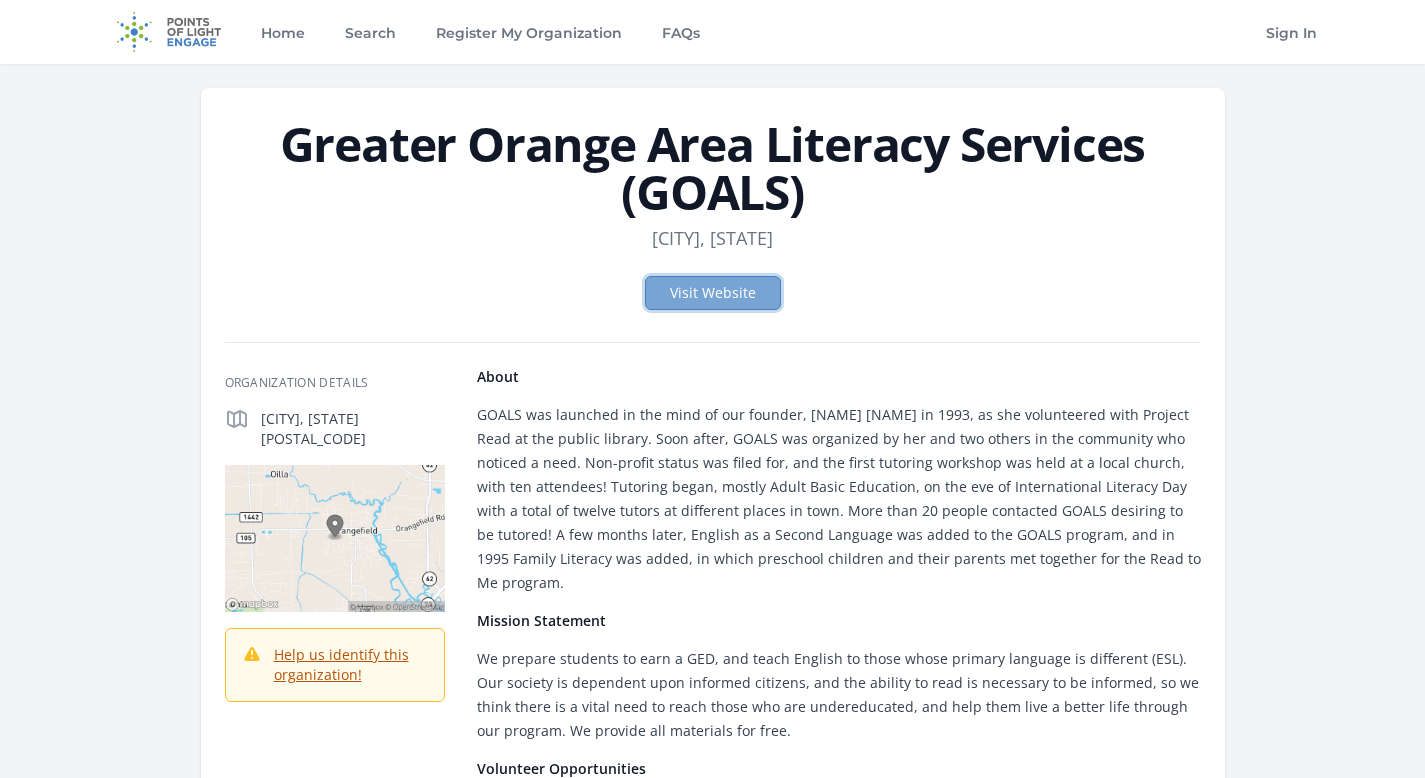 click on "Visit Website" at bounding box center [713, 293] 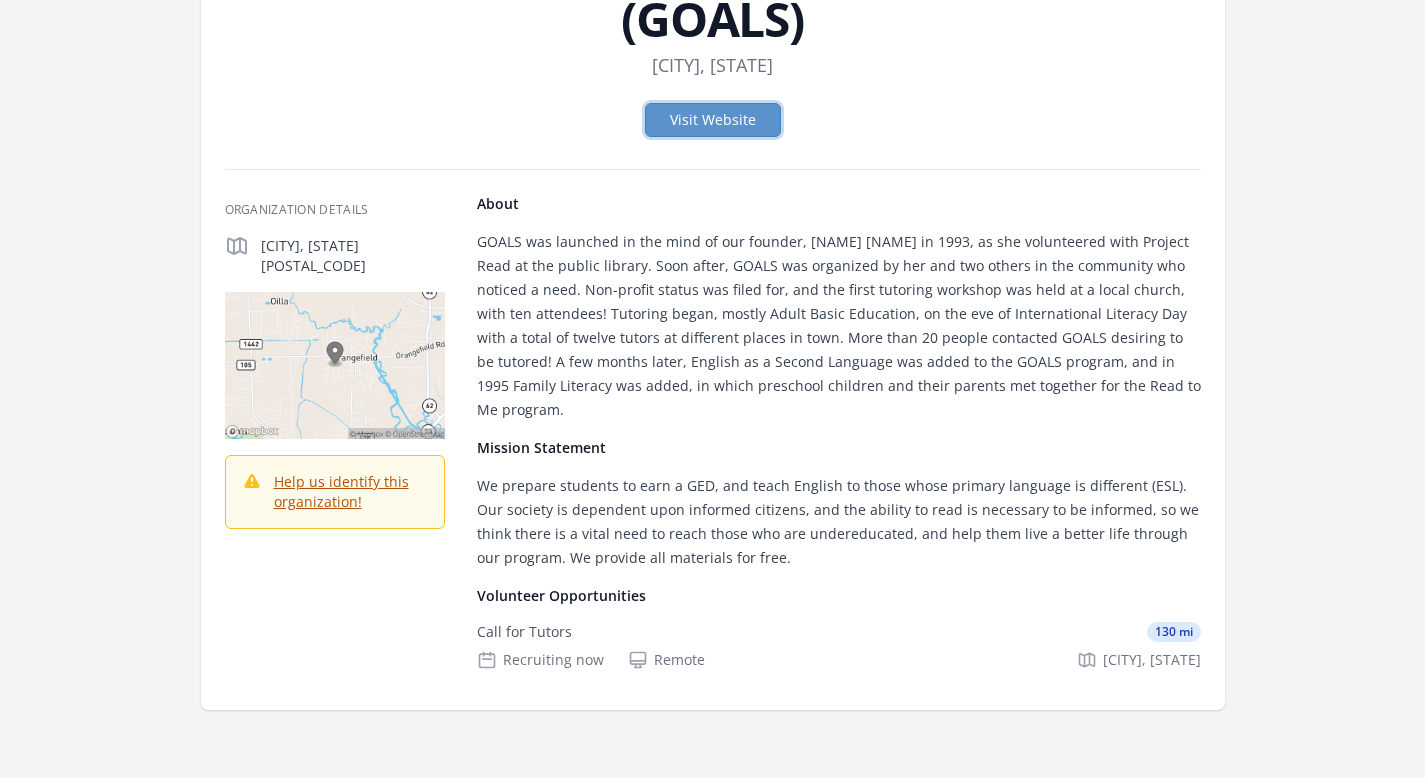 scroll, scrollTop: 269, scrollLeft: 0, axis: vertical 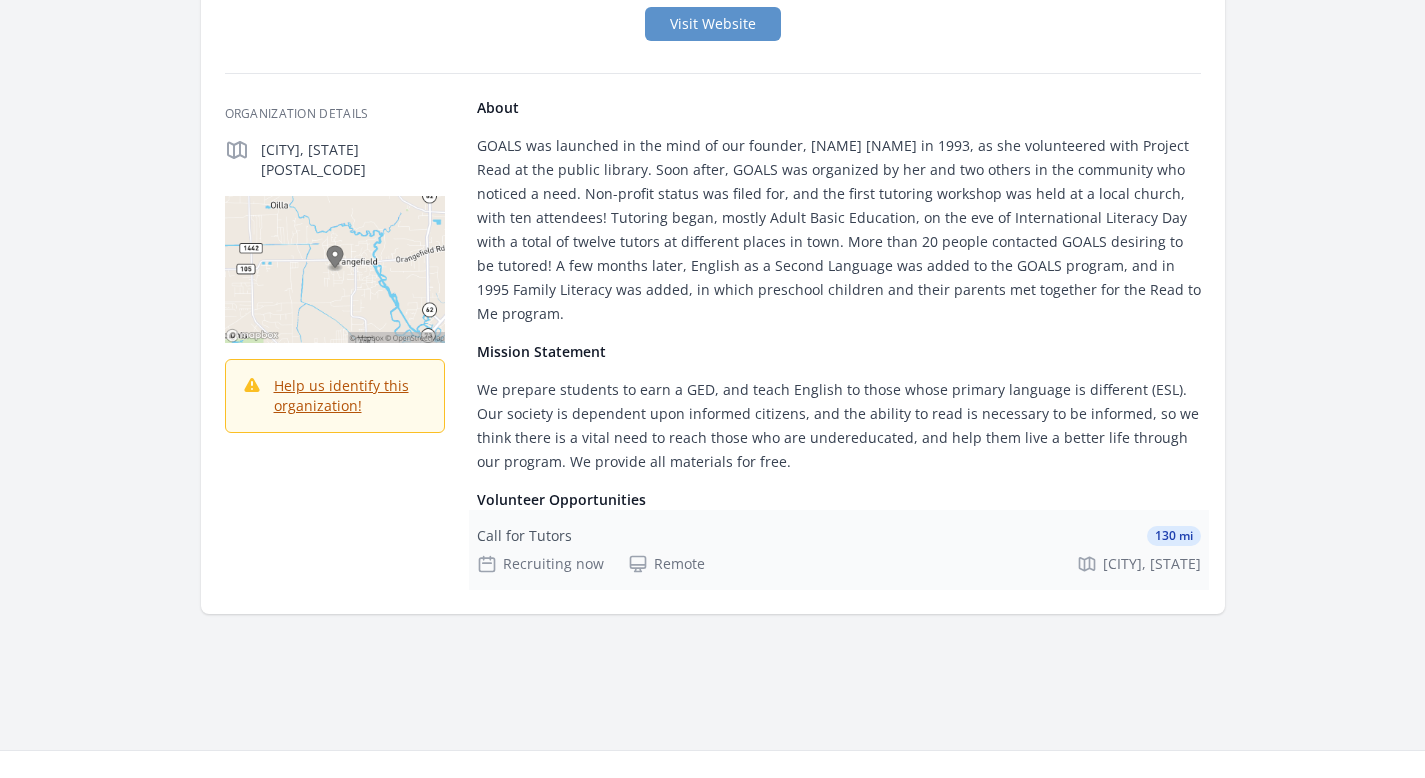 click on "Remote" at bounding box center [666, 564] 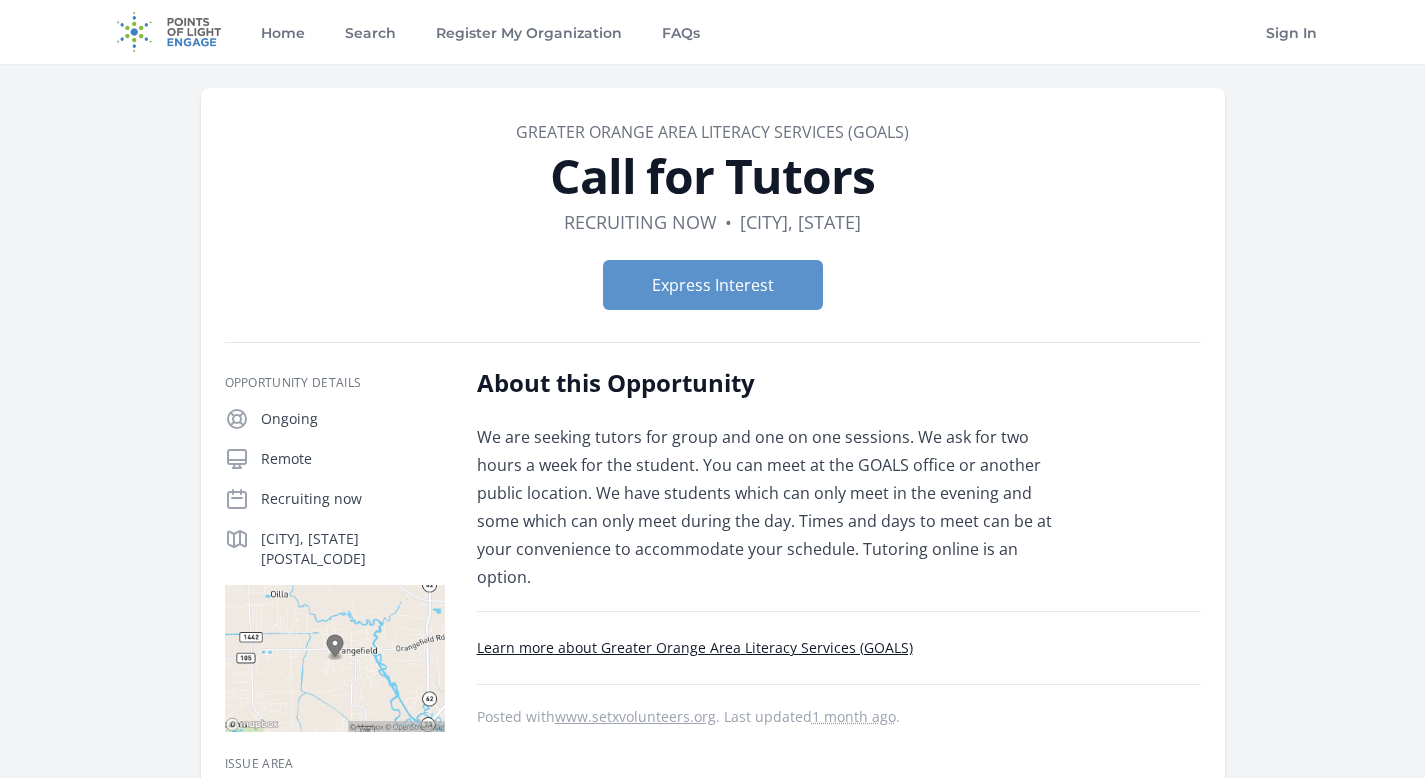 scroll, scrollTop: 0, scrollLeft: 0, axis: both 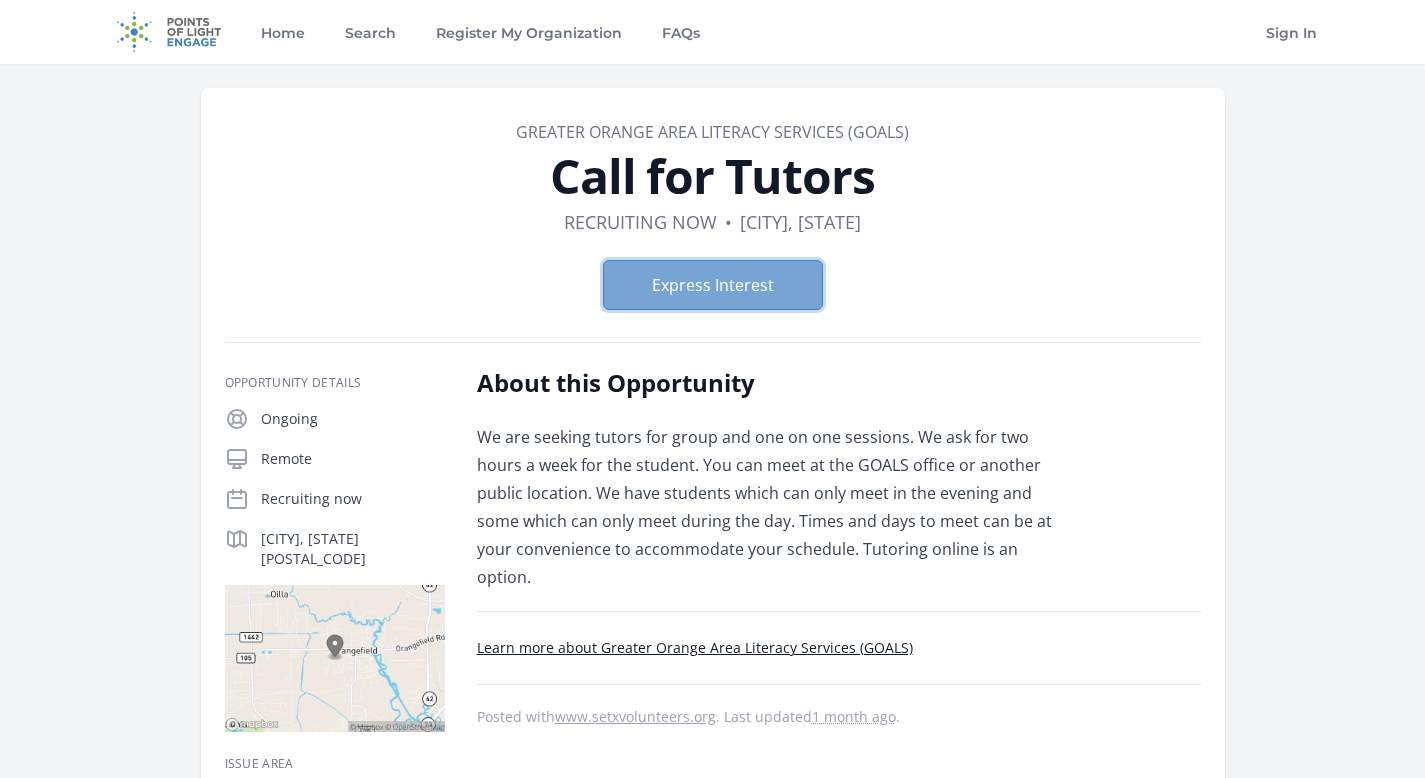 click on "Express Interest" at bounding box center (713, 285) 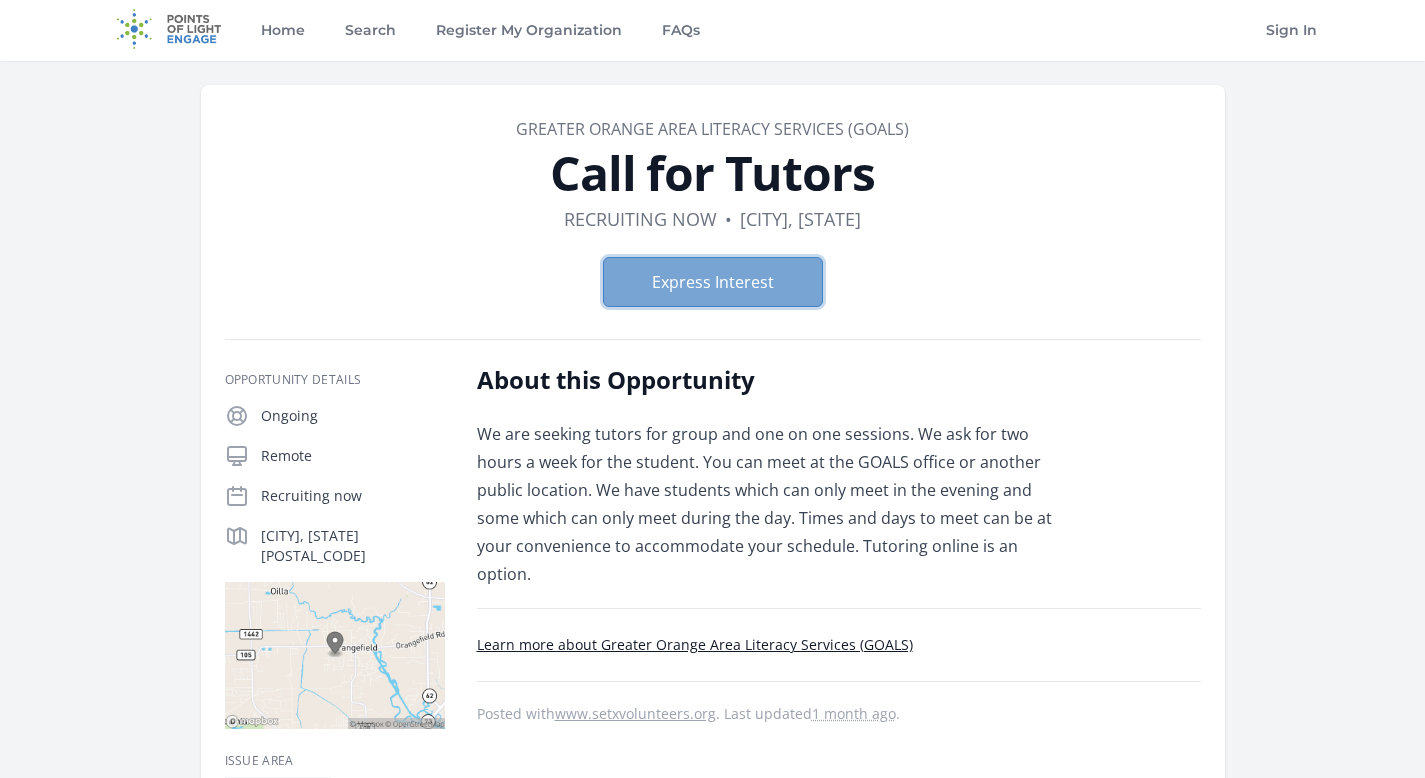 scroll, scrollTop: 4, scrollLeft: 0, axis: vertical 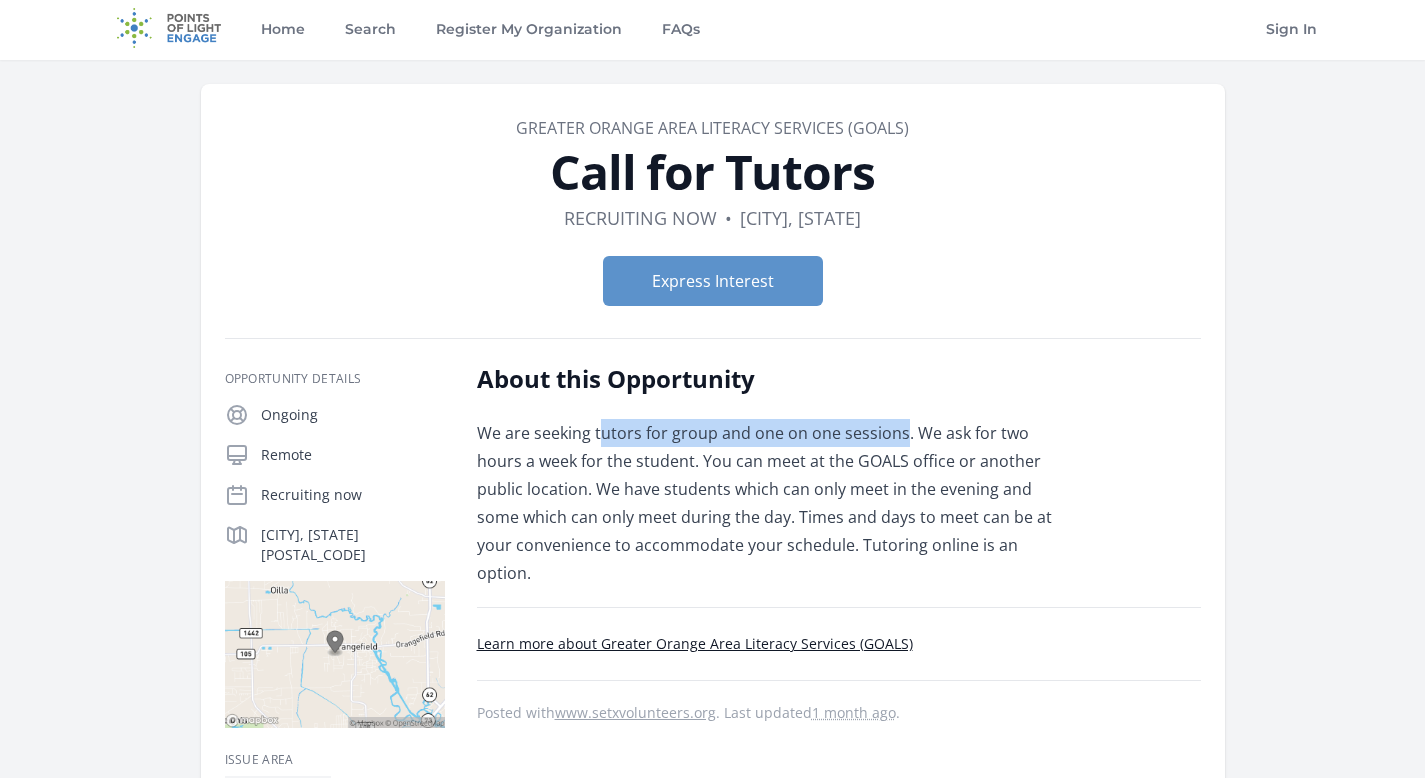 drag, startPoint x: 597, startPoint y: 431, endPoint x: 902, endPoint y: 438, distance: 305.08032 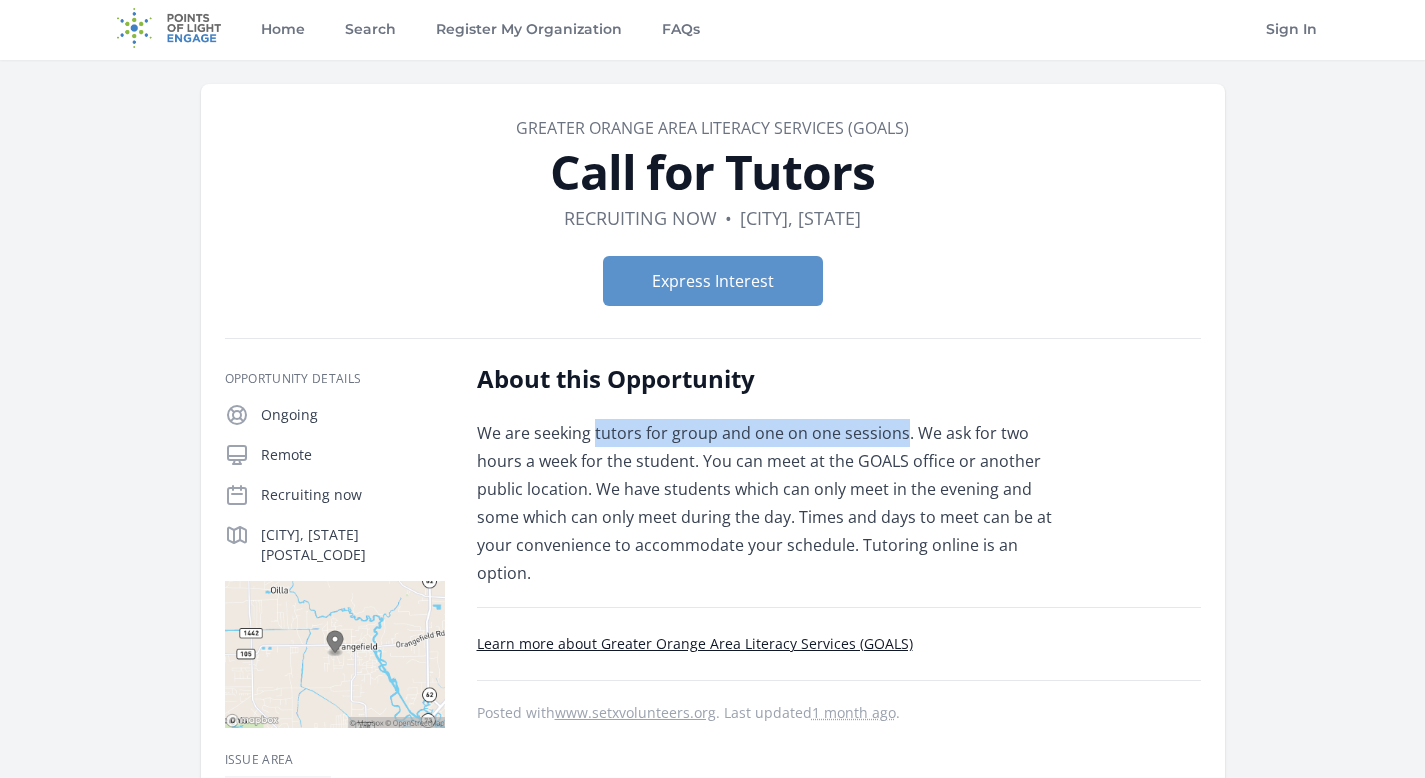 drag, startPoint x: 902, startPoint y: 438, endPoint x: 594, endPoint y: 434, distance: 308.02597 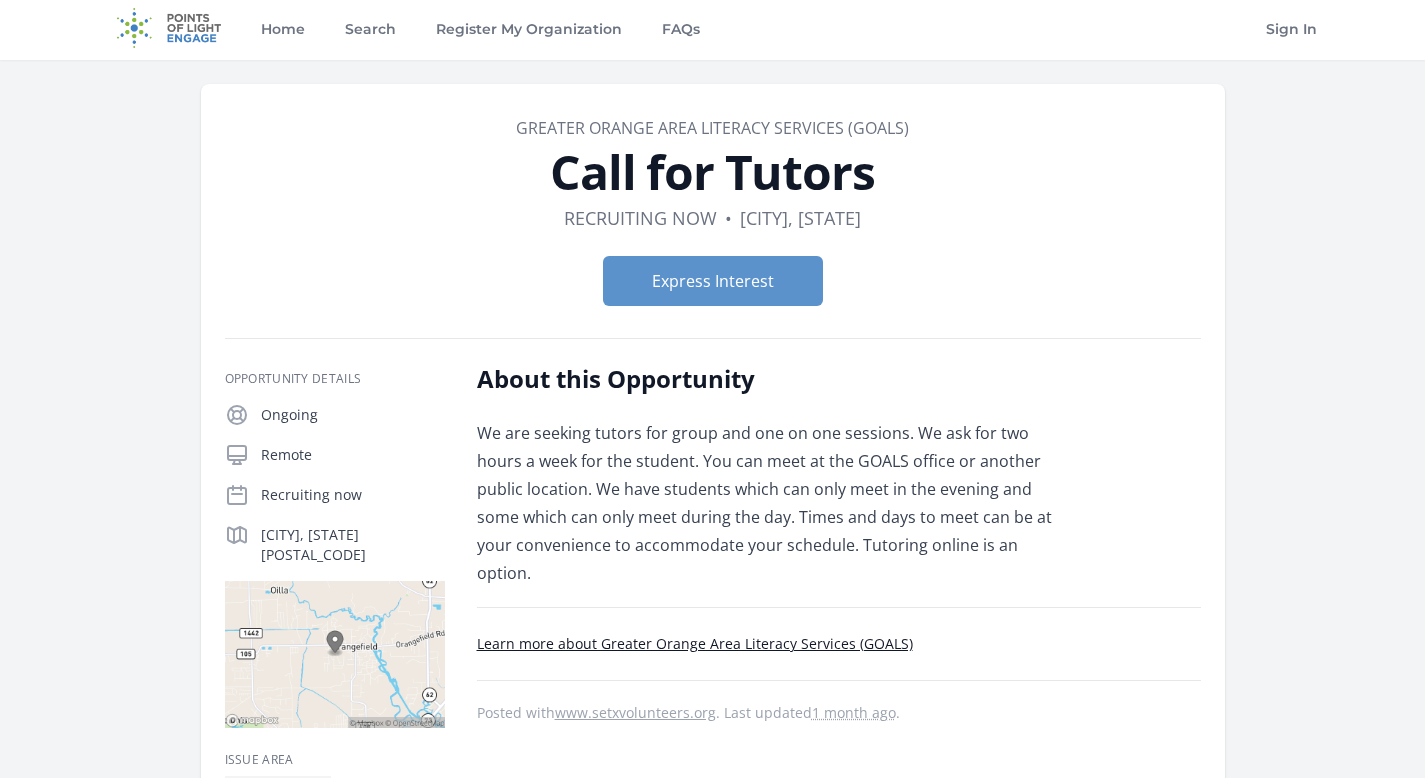 click on "Express Interest" at bounding box center (713, 281) 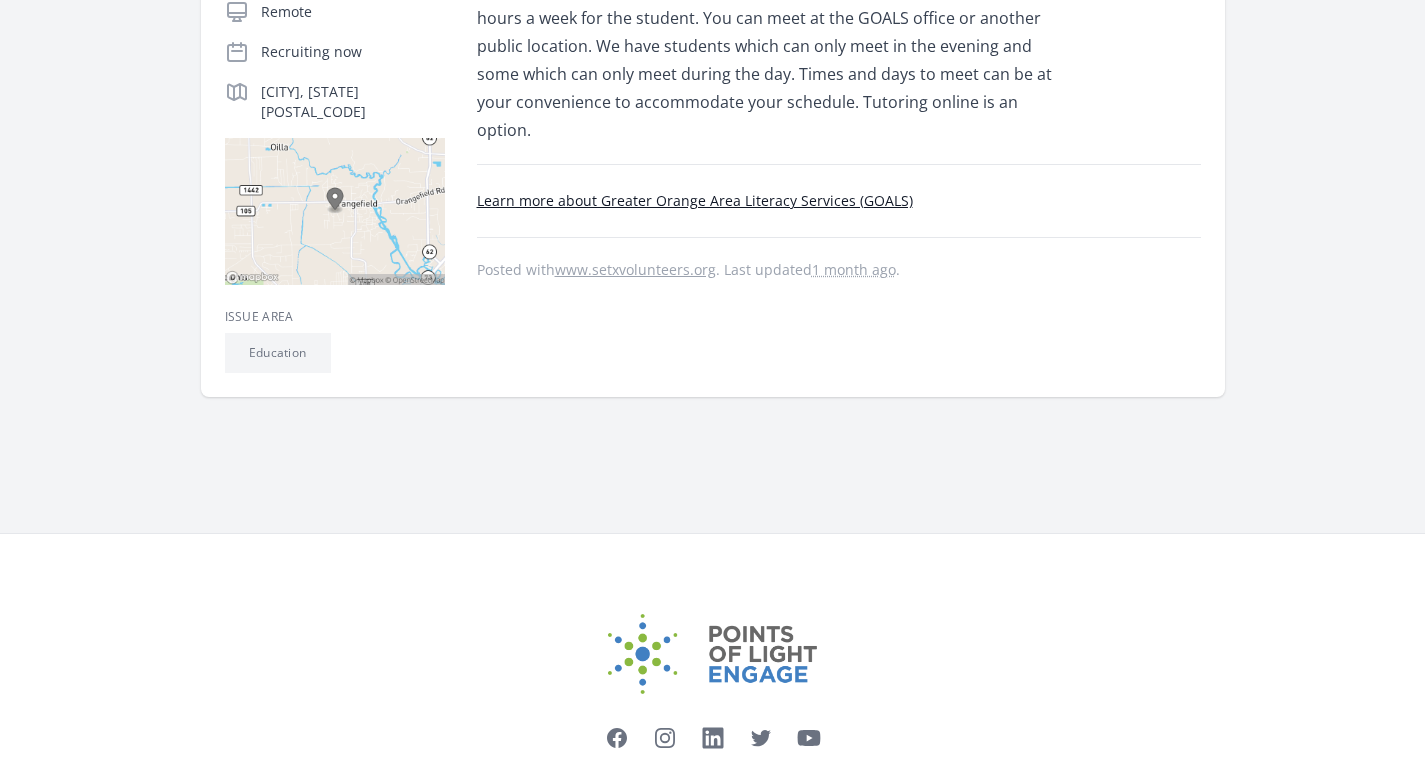 scroll, scrollTop: 0, scrollLeft: 0, axis: both 